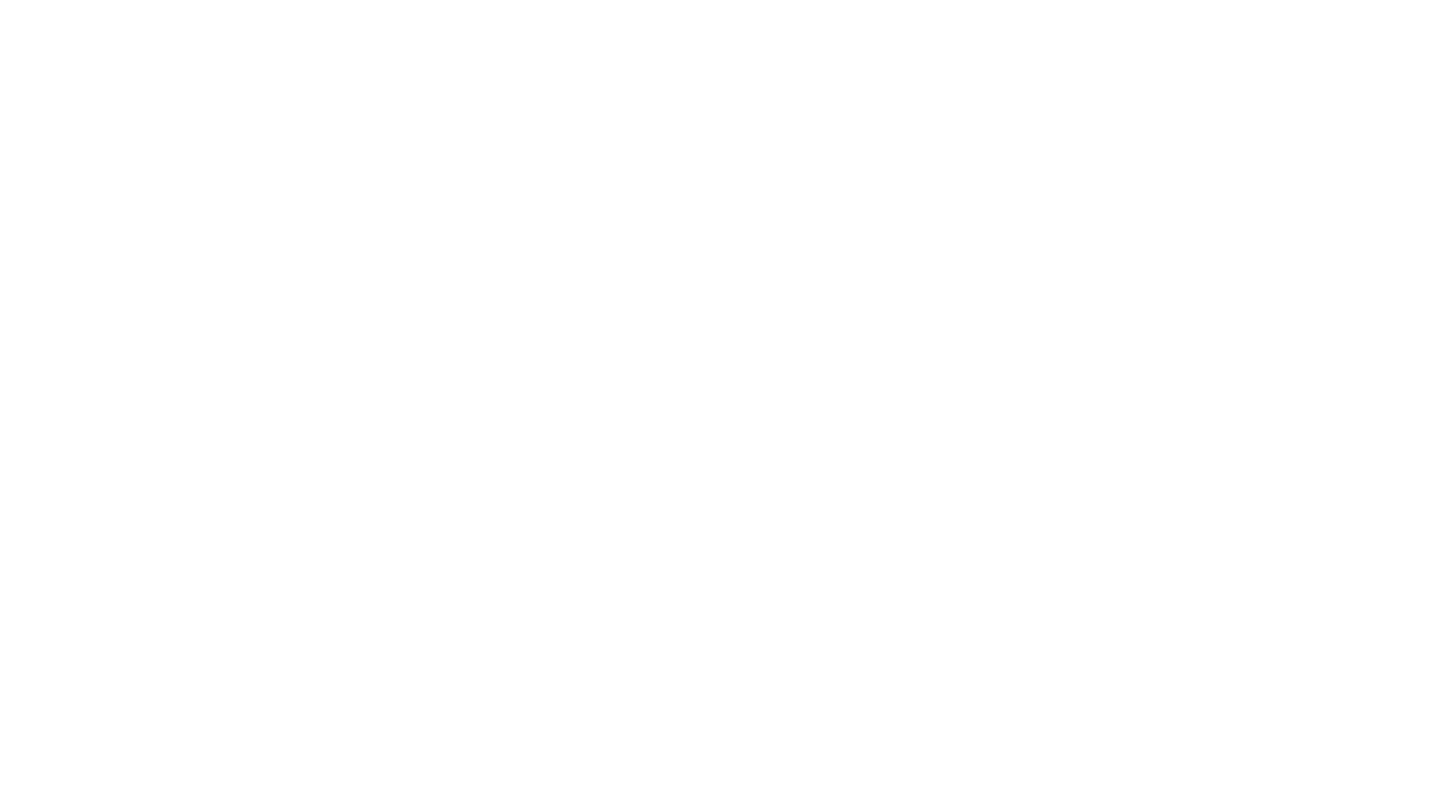 scroll, scrollTop: 0, scrollLeft: 0, axis: both 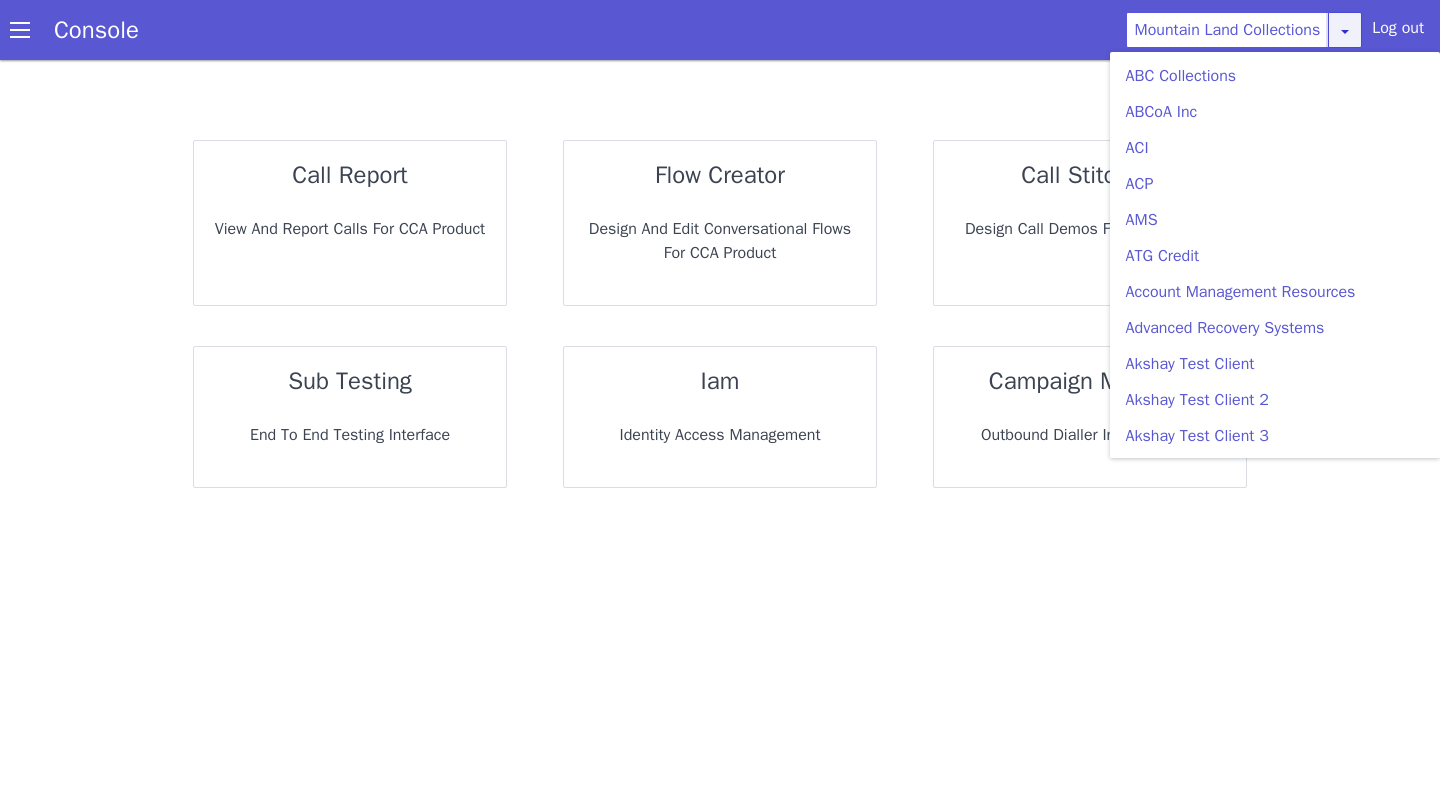 click on "Mountain Land Collections ABC Collections ABCoA Inc ACI ACP AMS ATG Credit Account Management Resources Advanced Recovery Systems Akshay Test Client Akshay Test Client 2 Akshay Test Client 3 Akshay Test Client 4 Akshay Test Client 5 Akshay Test Client 6 Ambassador Collective Services American Finance - US American Finance Lending Annuity Health Application Dry Run 1 Application dummy org Application-US-Debt Collections ArchiveTesting ArchivetestC Ark Auto Finance Ark Auto Finance Agency Assistentcy LLC Assurant Assets Atlas Collections Automasters Automated Collection Services BAL Financial Bayview Burns Automotive CBCollects CBS CBSC CCMR3 CDAC CS Test Bot Caine & Weiner CallAPG Campaign testing Car City Carizma Finance Cascade Receivables CashLane Central Portfolio Control Central Resources Checkmark Collections Chehak Test Client Collect NorthWest CollectTech V1.0 Collectech Diversified Collections Bureau of America Collections USA Columbia Debt Recovery Commonwealth Financial Systems Contract Callers EBCS" at bounding box center (1364, 376) 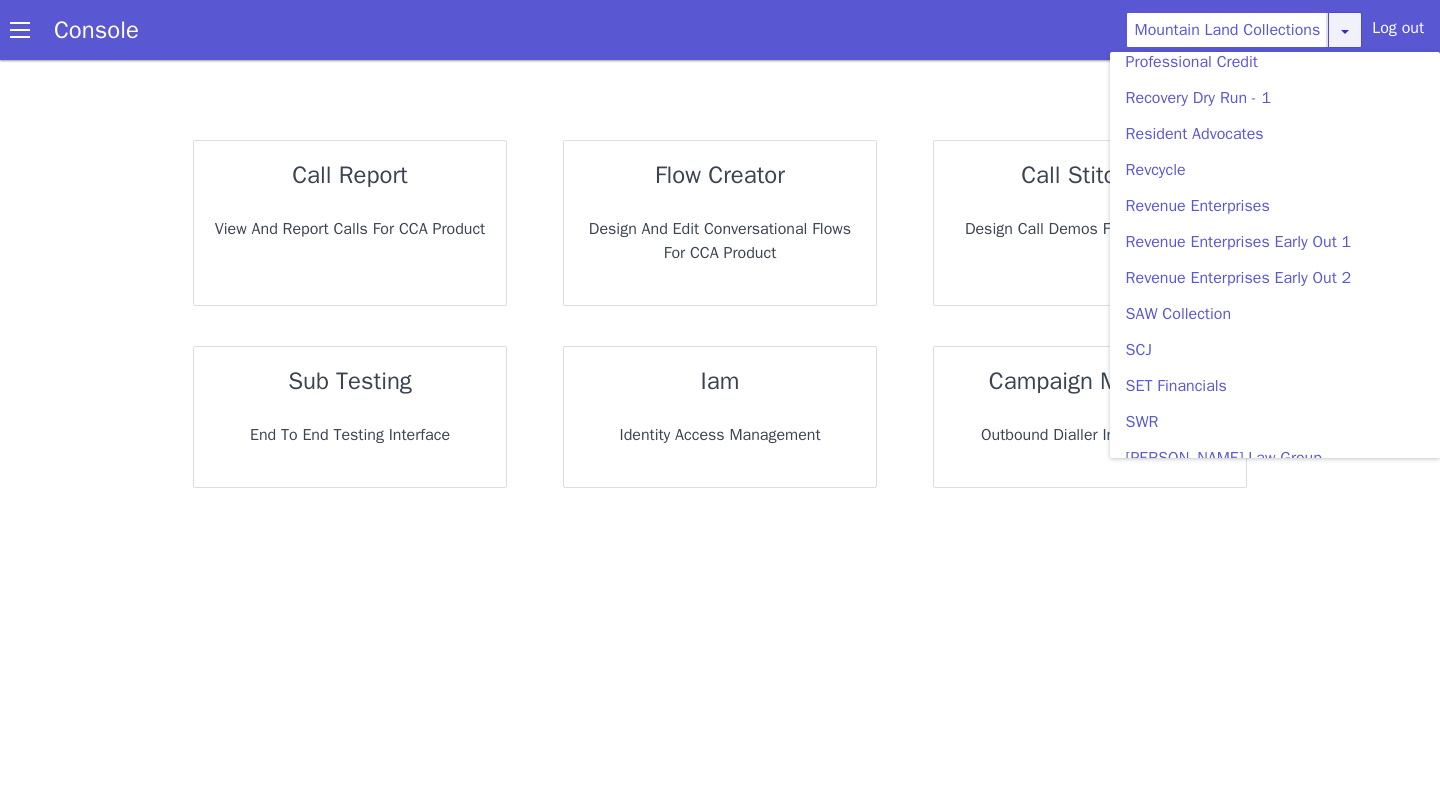 scroll, scrollTop: 4978, scrollLeft: 0, axis: vertical 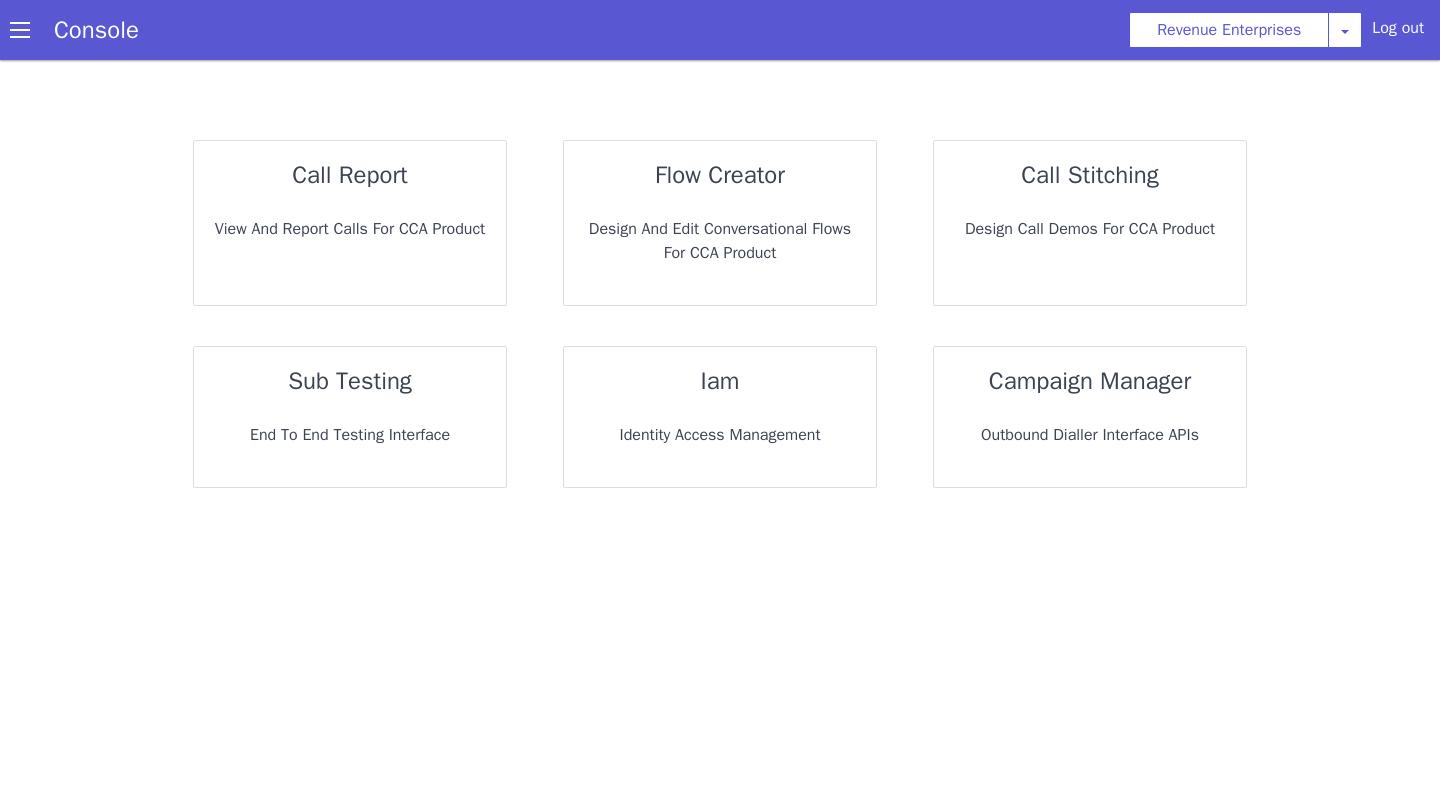 click on "call report" at bounding box center [350, 175] 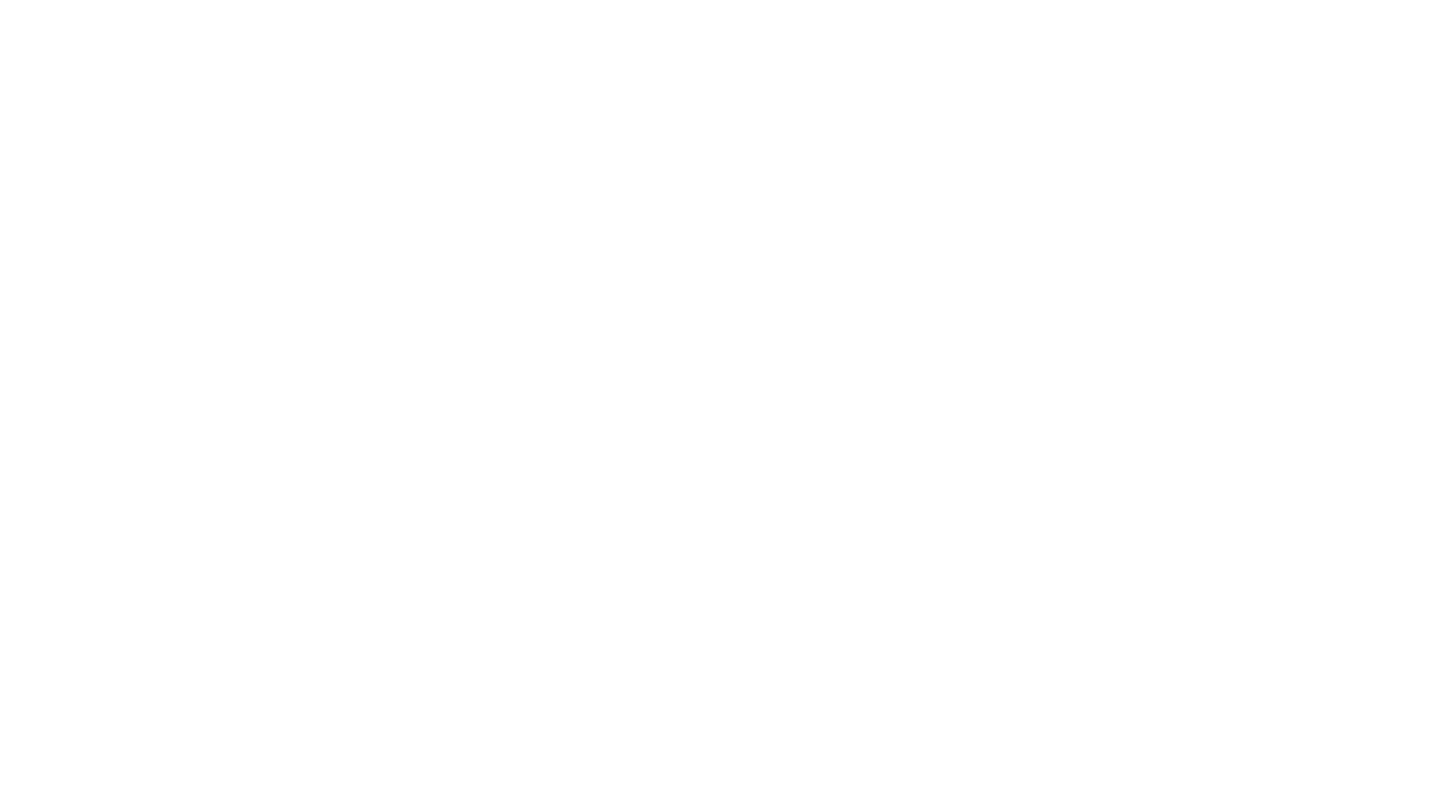scroll, scrollTop: 0, scrollLeft: 0, axis: both 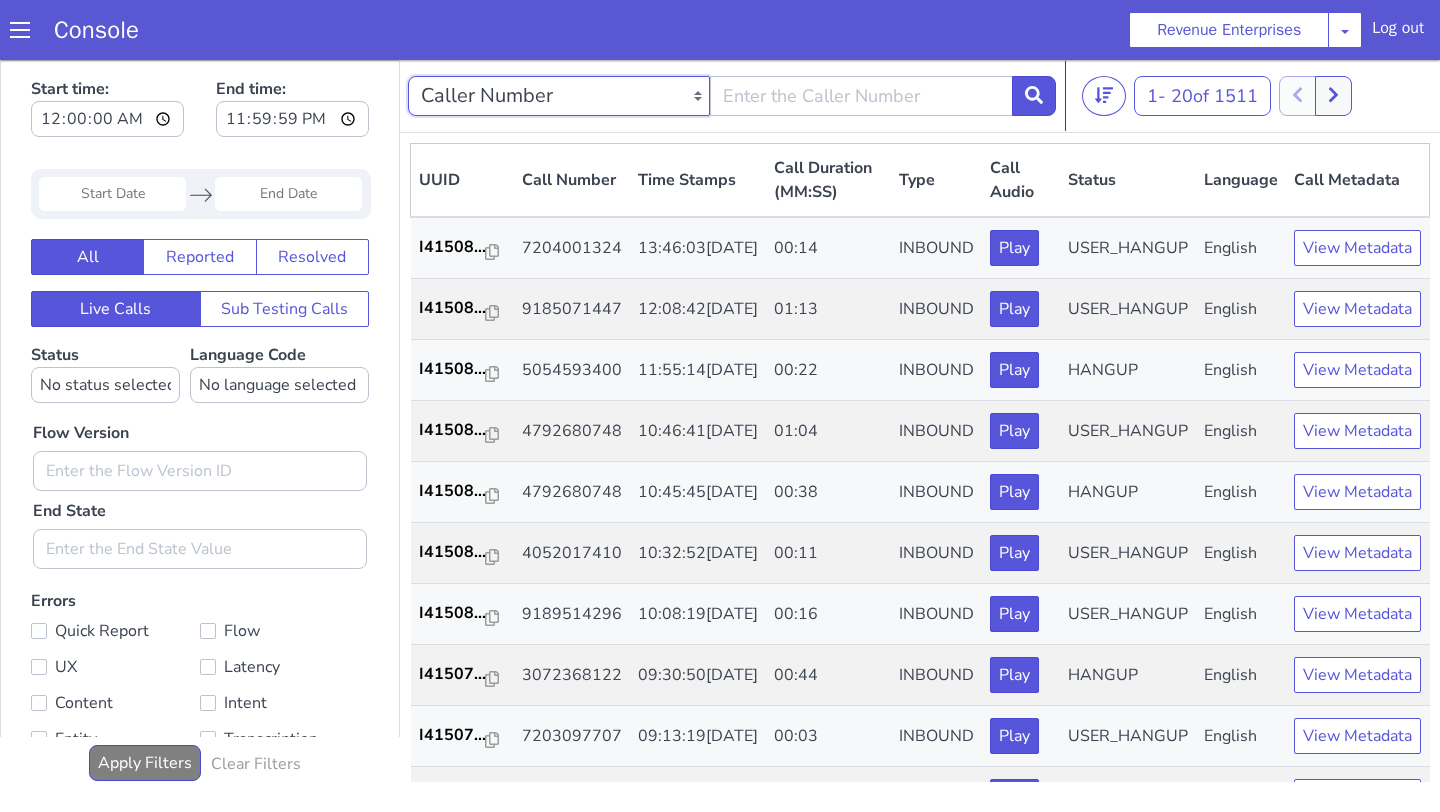 click on "Caller Number Call UUID Custom Parameter" at bounding box center (509, 230) 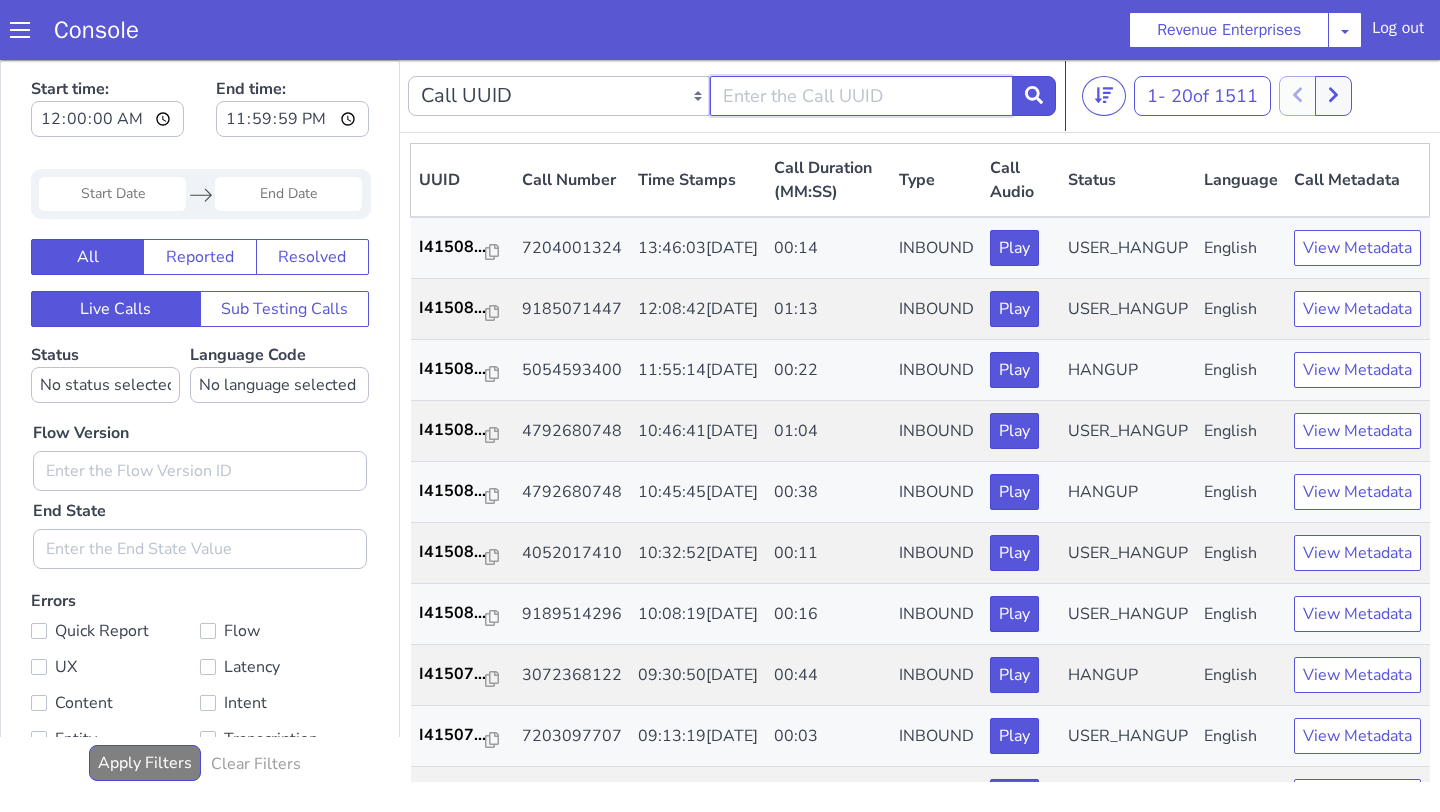 click at bounding box center (829, 172) 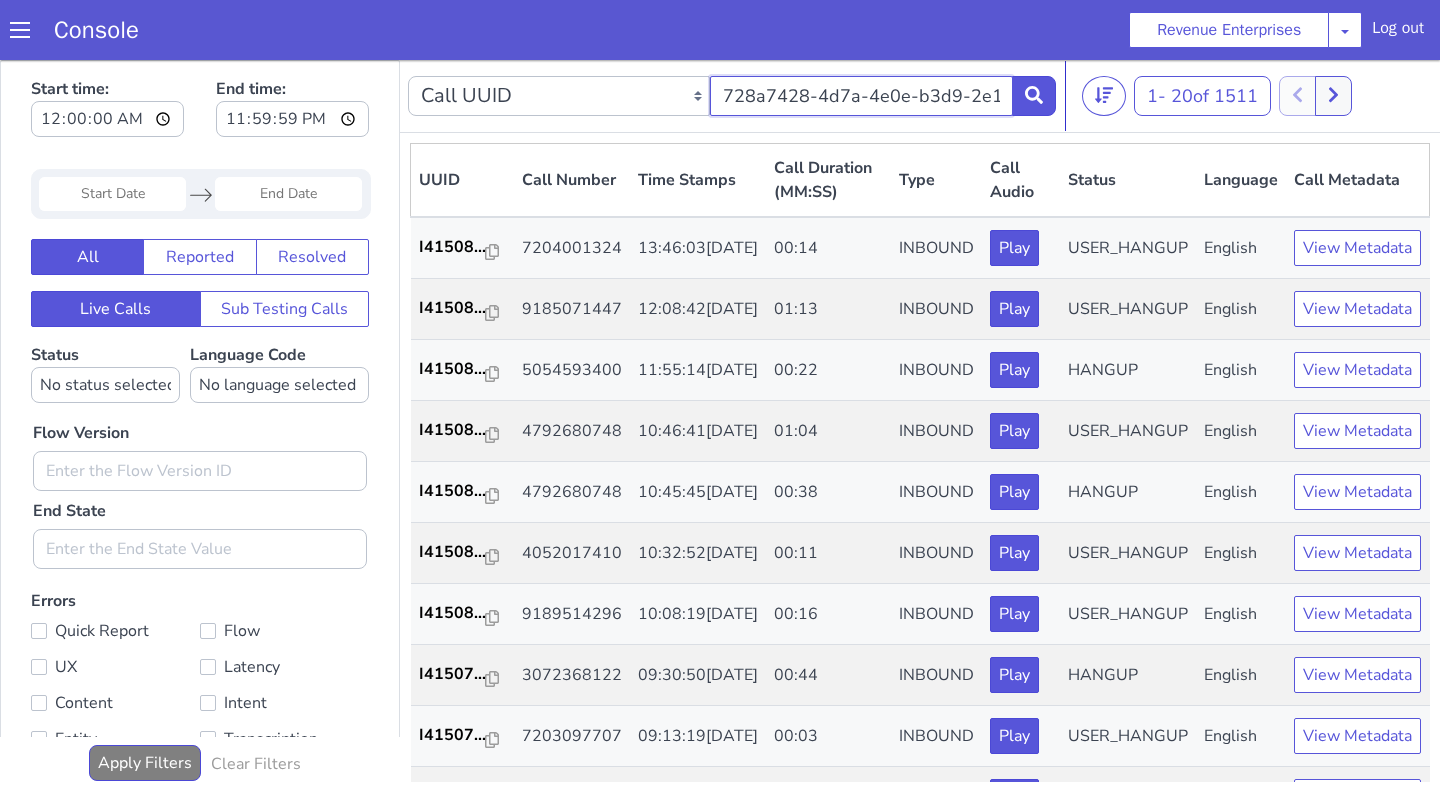 scroll, scrollTop: 0, scrollLeft: 87, axis: horizontal 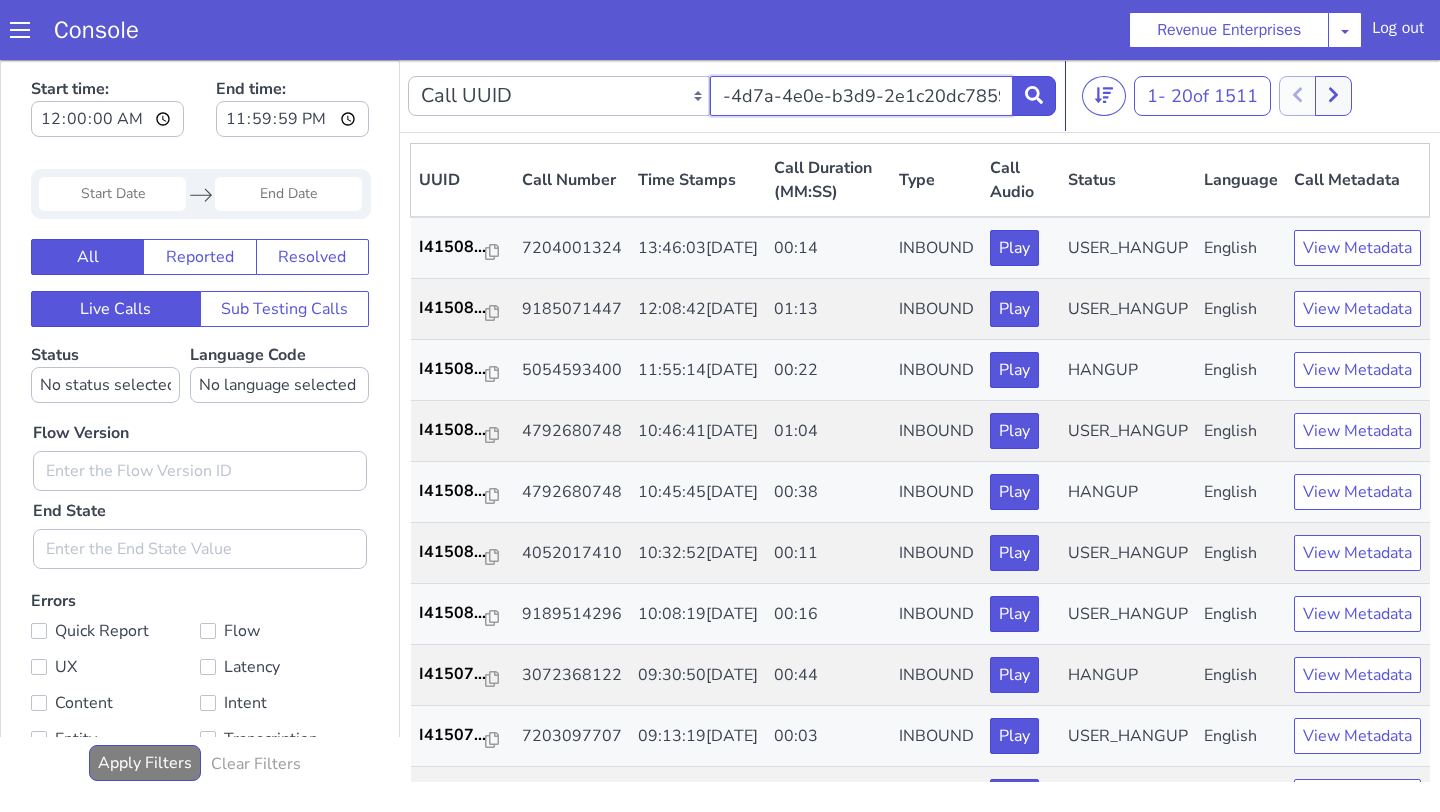 type on "728a7428-4d7a-4e0e-b3d9-2e1c20dc7859" 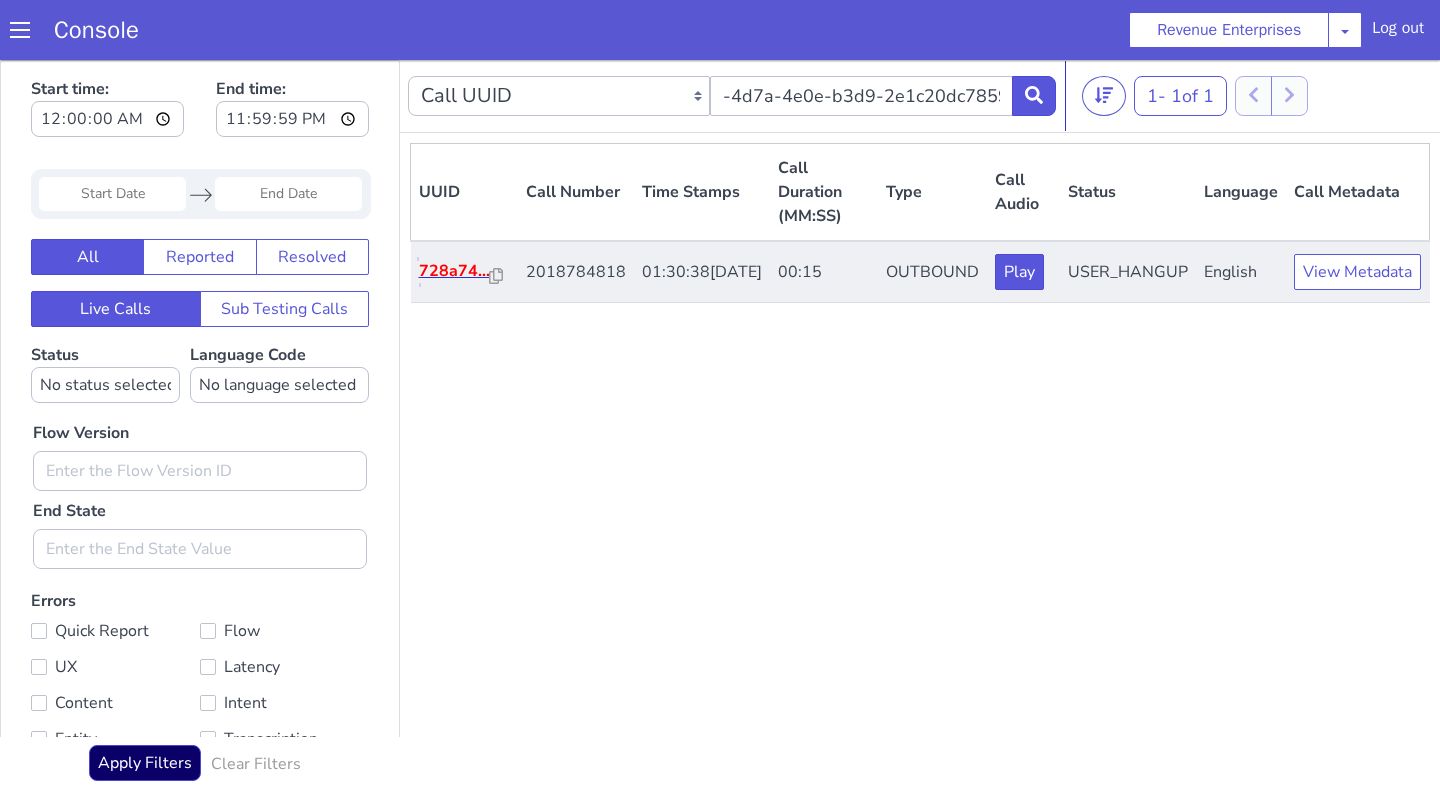 click on "728a74..." at bounding box center [387, 484] 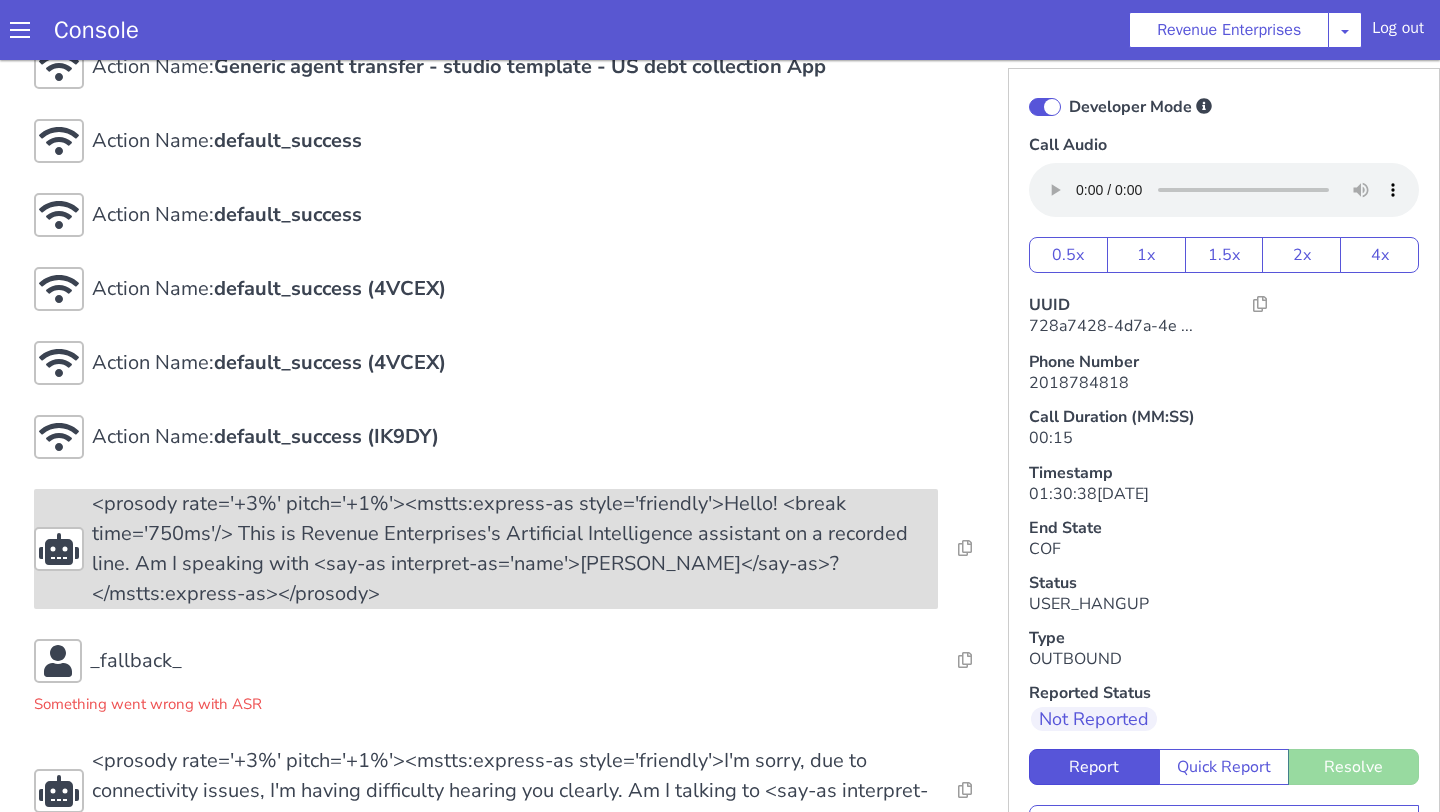 scroll, scrollTop: 130, scrollLeft: 0, axis: vertical 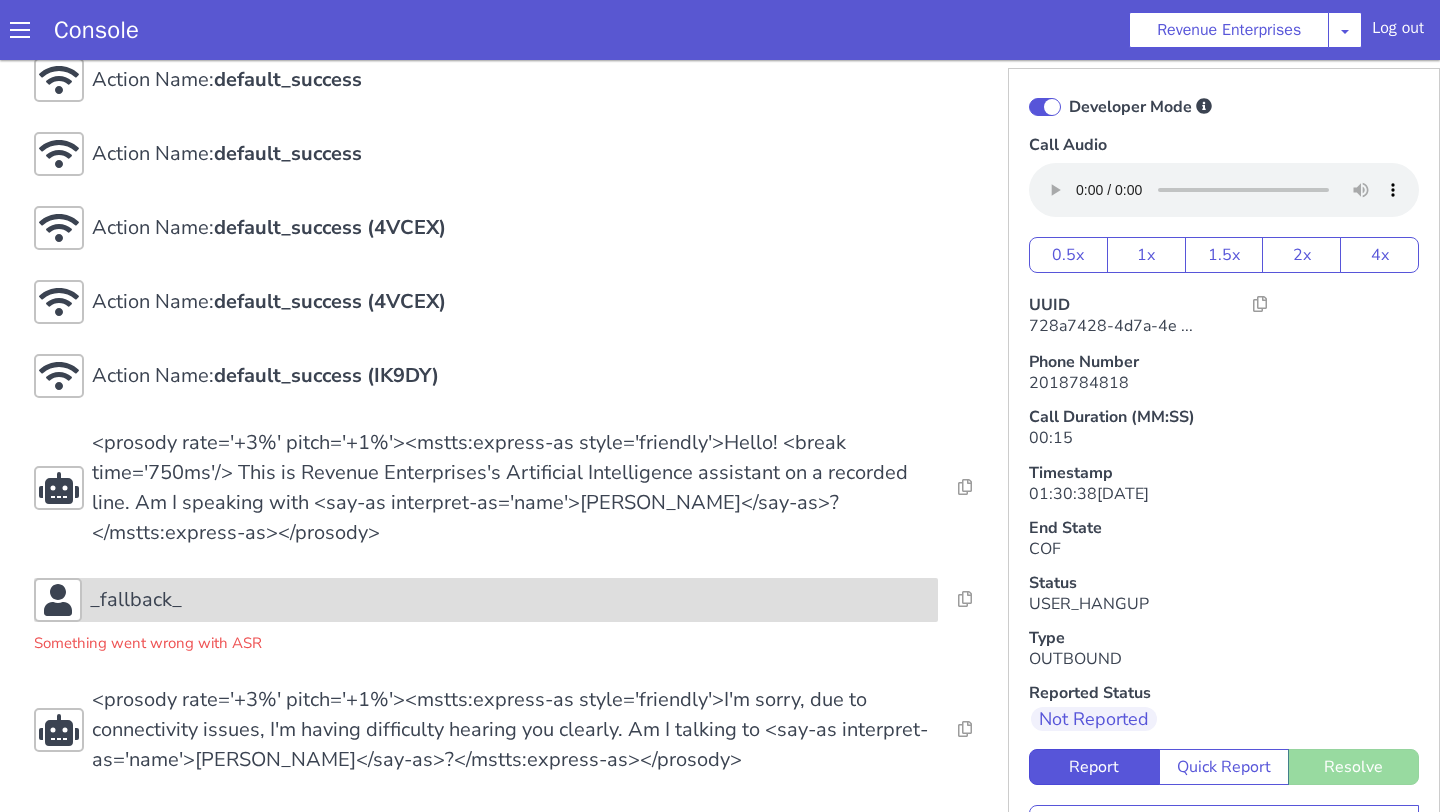 click on "_fallback_" at bounding box center [883, 227] 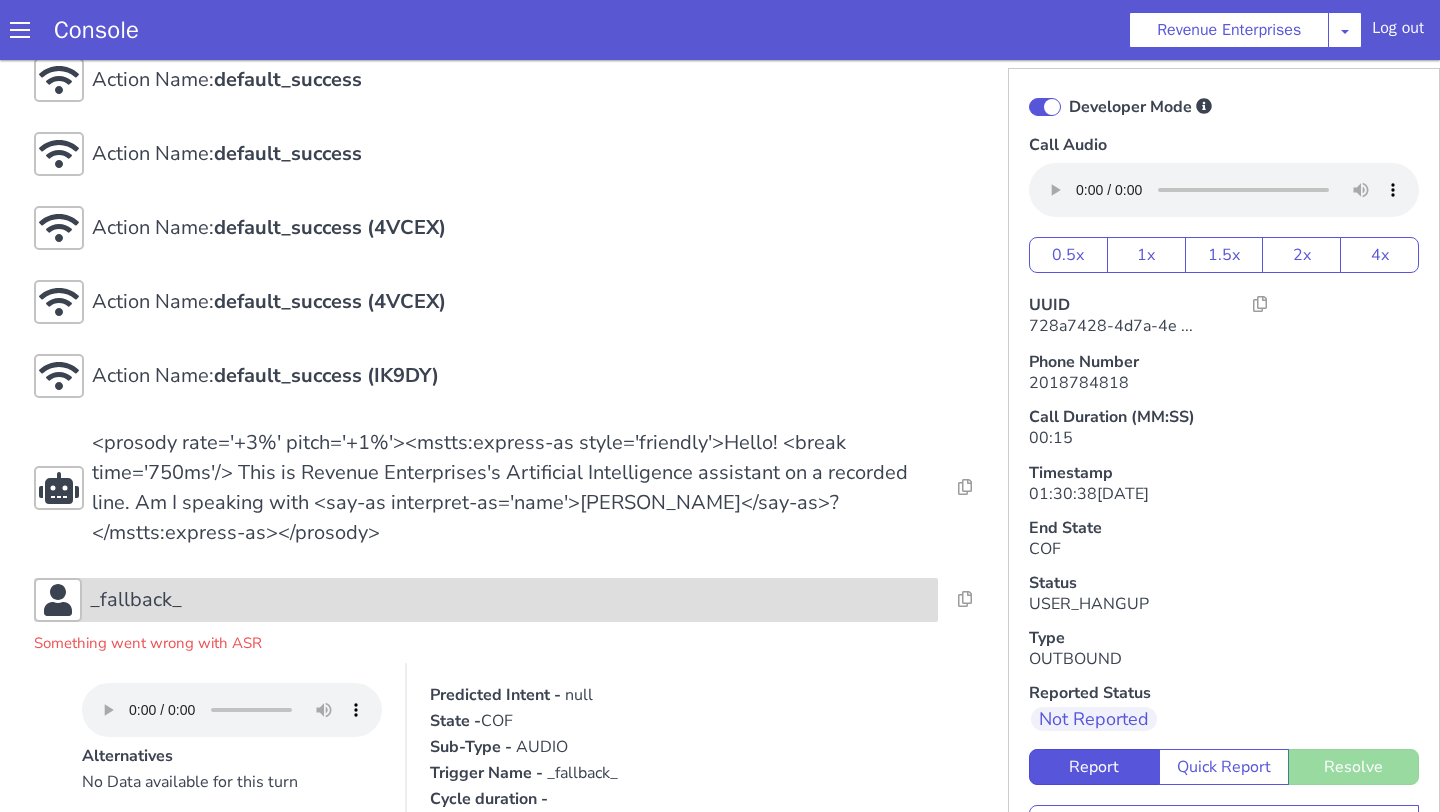 click on "_fallback_" at bounding box center [959, 195] 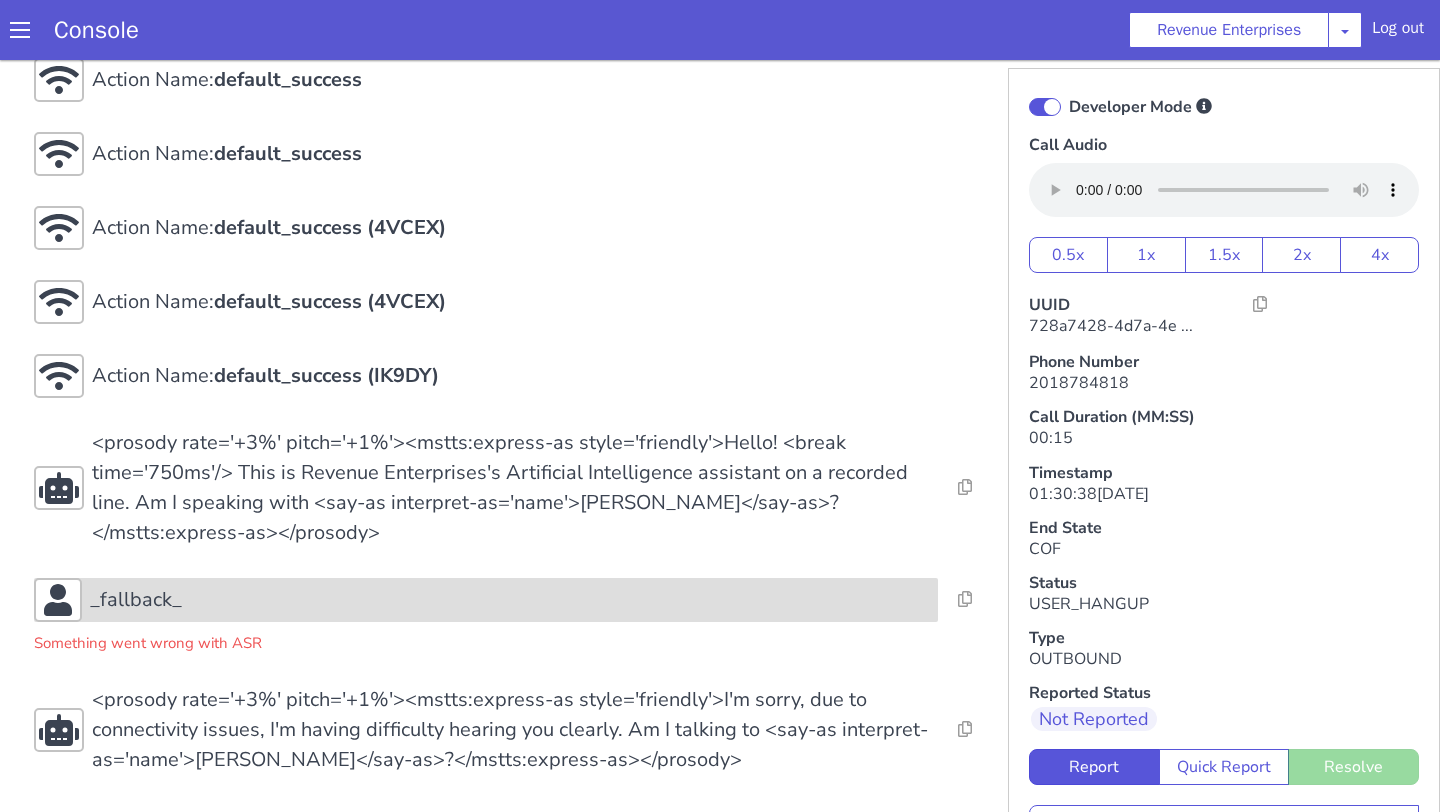 scroll, scrollTop: 6, scrollLeft: 0, axis: vertical 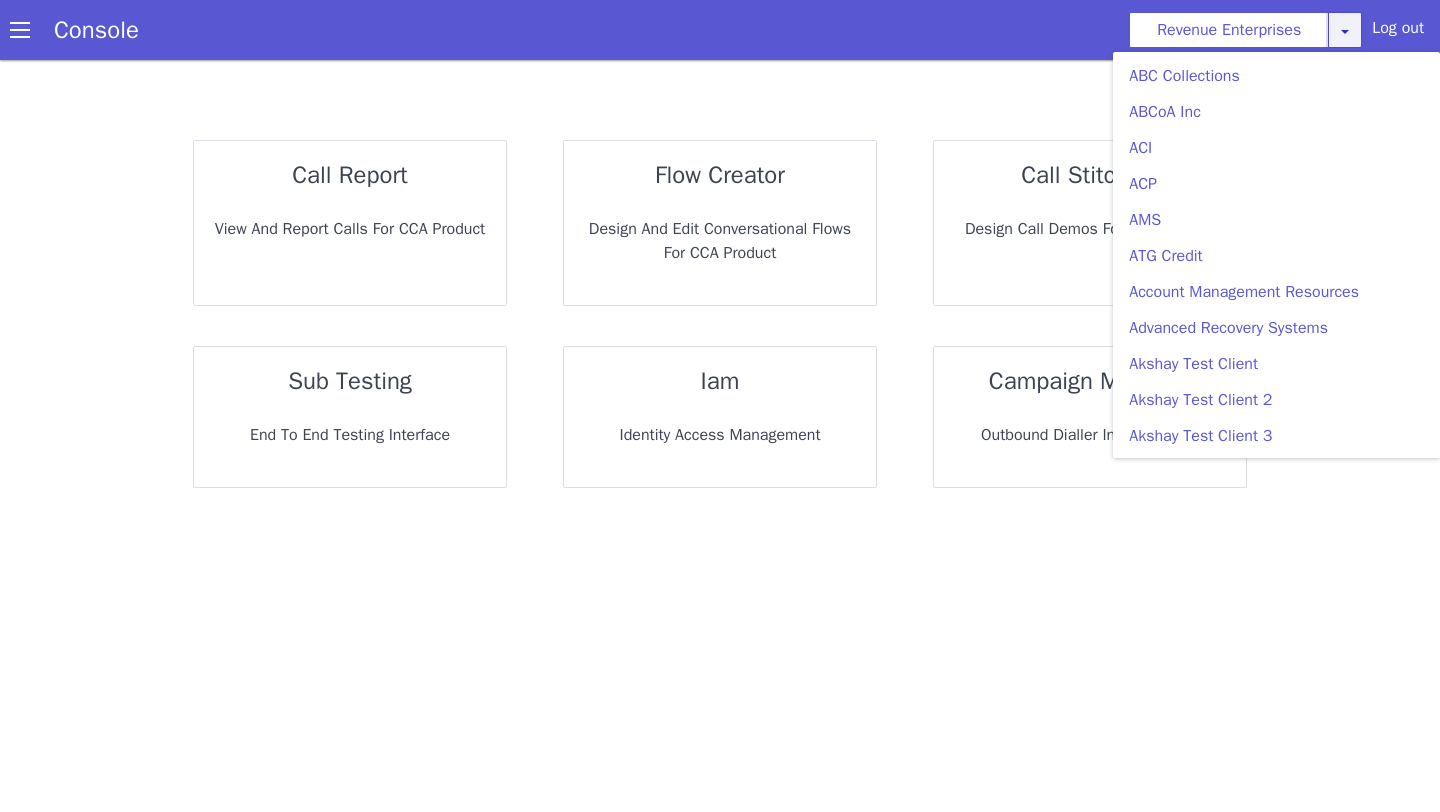 click on "Revenue Enterprises ABC Collections ABCoA Inc ACI ACP AMS ATG Credit Account Management Resources Advanced Recovery Systems Akshay Test Client Akshay Test Client 2 Akshay Test Client 3 Akshay Test Client 4 Akshay Test Client 5 Akshay Test Client 6 Ambassador Collective Services American Finance - US American Finance Lending Annuity Health Application Dry Run 1 Application dummy org Application-US-Debt Collections ArchiveTesting ArchivetestC Ark Auto Finance Ark Auto Finance Agency Assistentcy LLC Assurant Assets Atlas Collections Automasters Automated Collection Services [MEDICAL_DATA] Financial Bayview Burns Automotive CBCollects CBS CBSC CCMR3 CDAC CS Test Bot [PERSON_NAME] & [PERSON_NAME] CallAPG Campaign testing Car City Carizma Finance Cascade Receivables CashLane Central Portfolio Control Central Resources Checkmark Collections [PERSON_NAME] Test Client Collect NorthWest CollectTech V1.0 Collectech Diversified Collections Bureau of [GEOGRAPHIC_DATA] Collections [GEOGRAPHIC_DATA] Columbia Debt Recovery Commonwealth Financial Systems Consumer Portfolio Services" at bounding box center [1296, 112] 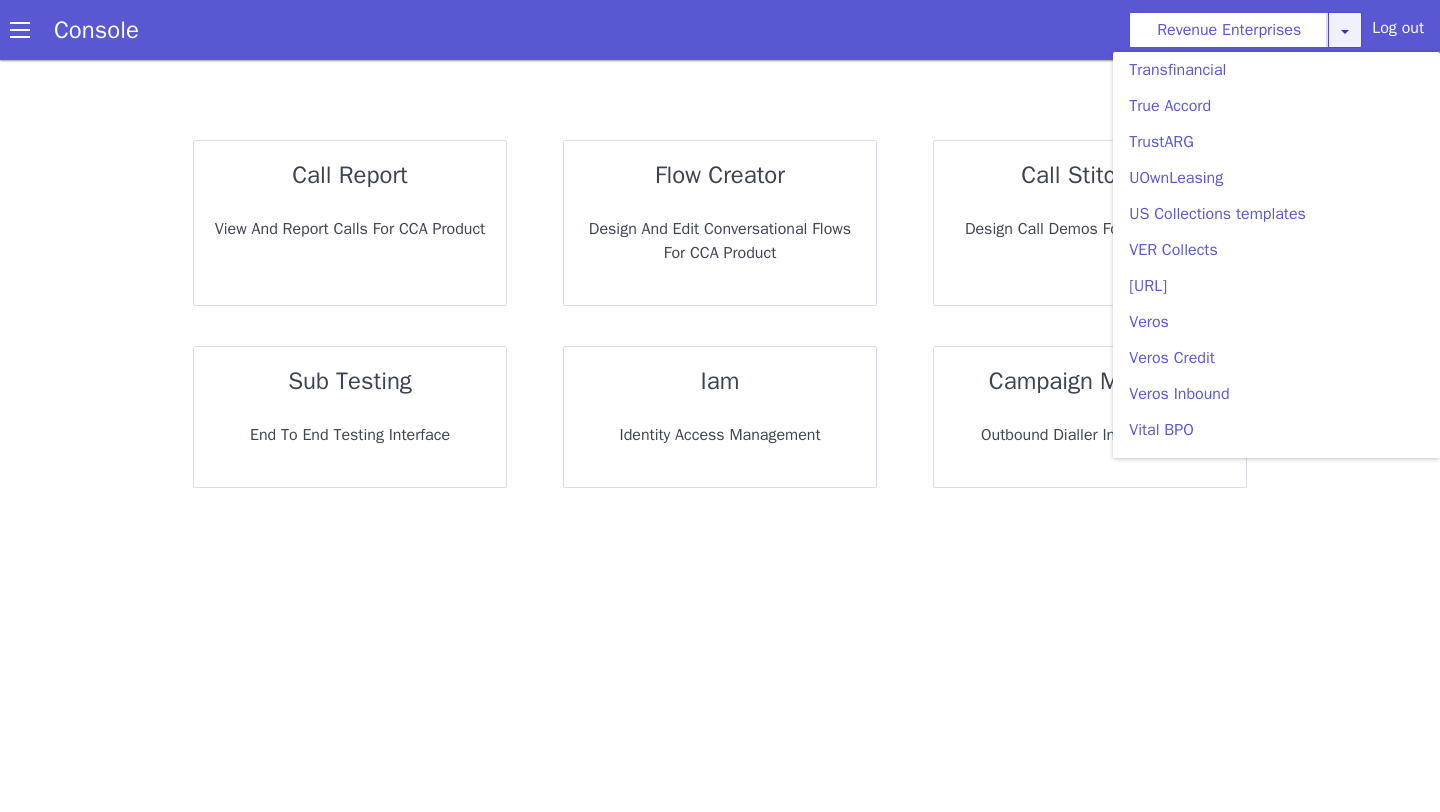 scroll, scrollTop: 6459, scrollLeft: 0, axis: vertical 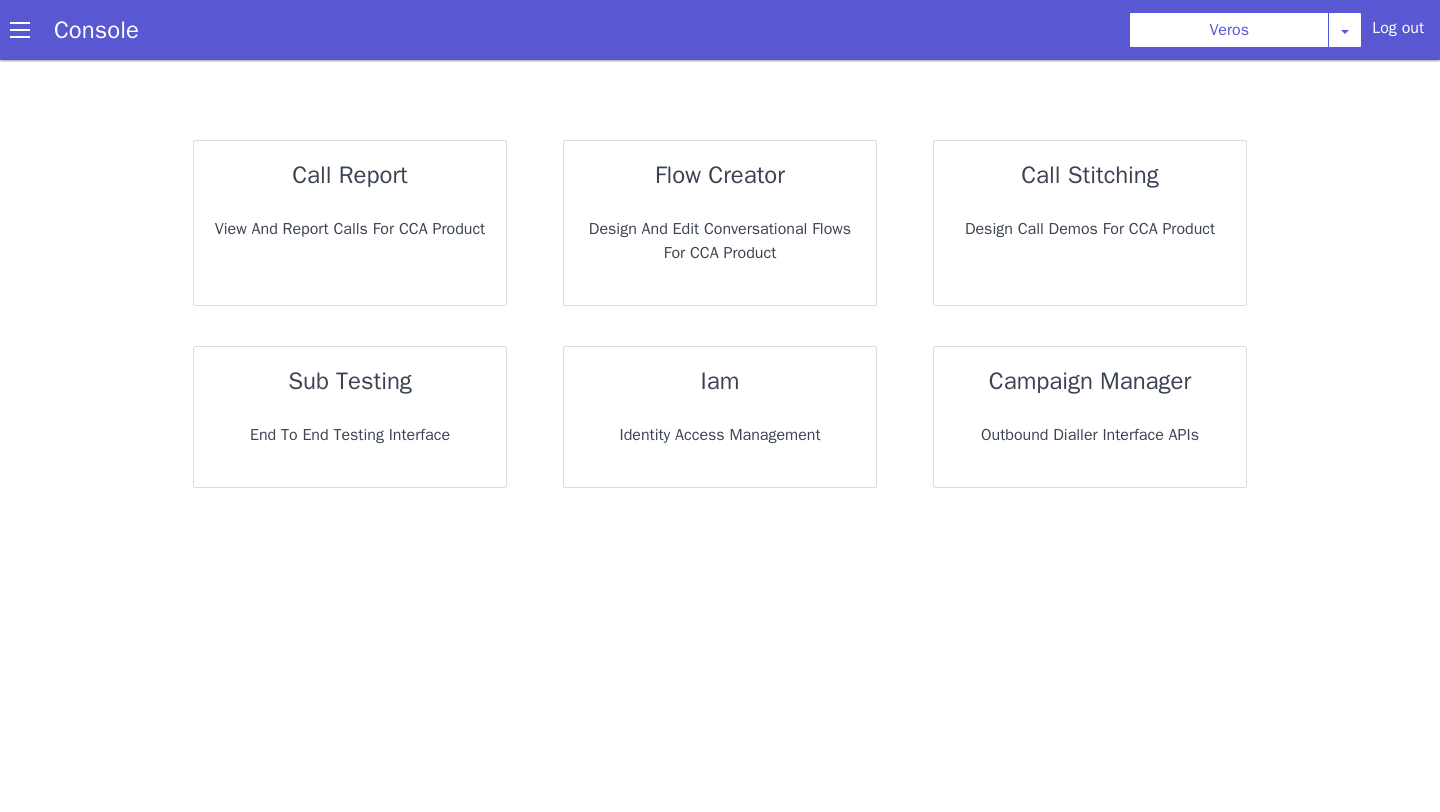 click on "View and report calls for CCA Product" at bounding box center [350, 229] 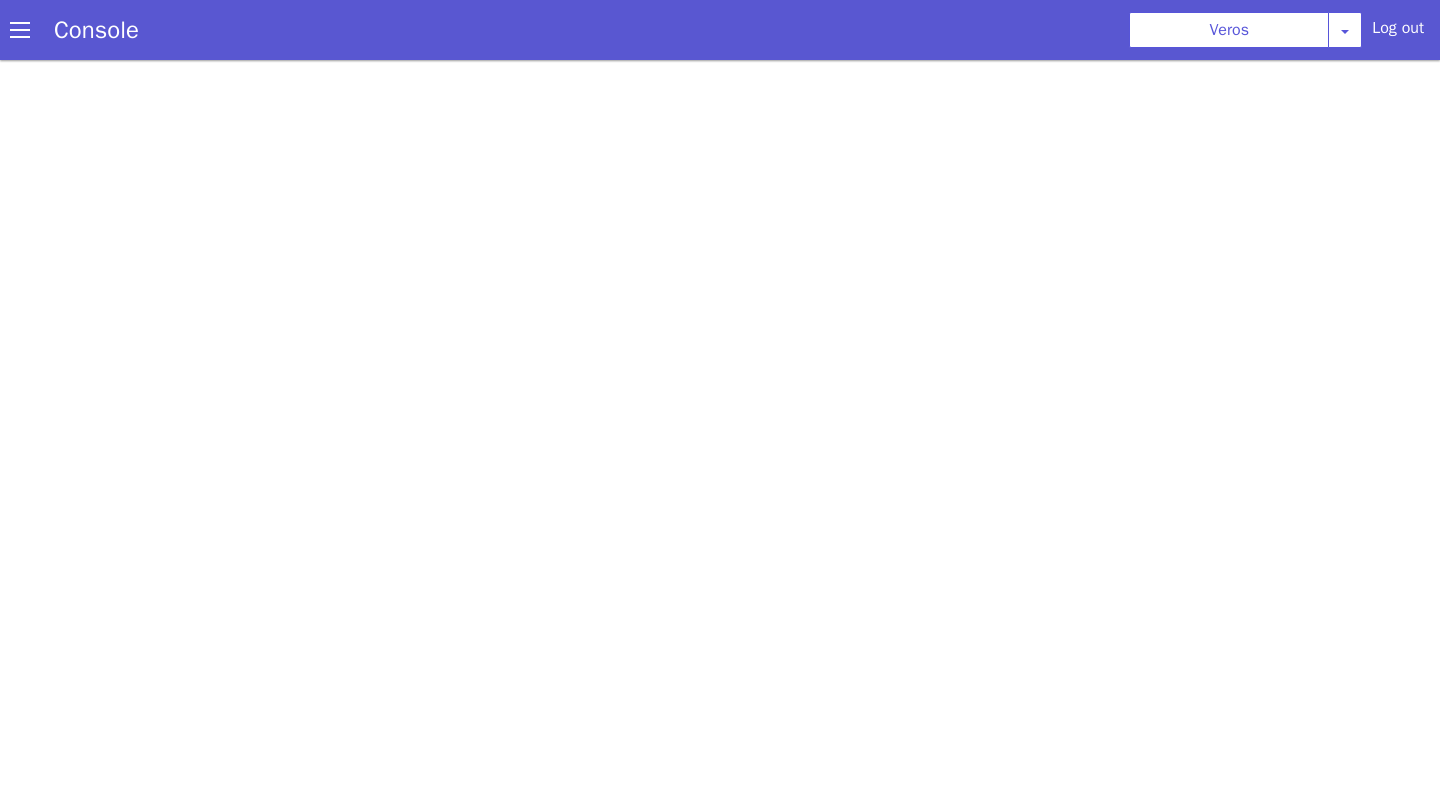 scroll, scrollTop: 0, scrollLeft: 0, axis: both 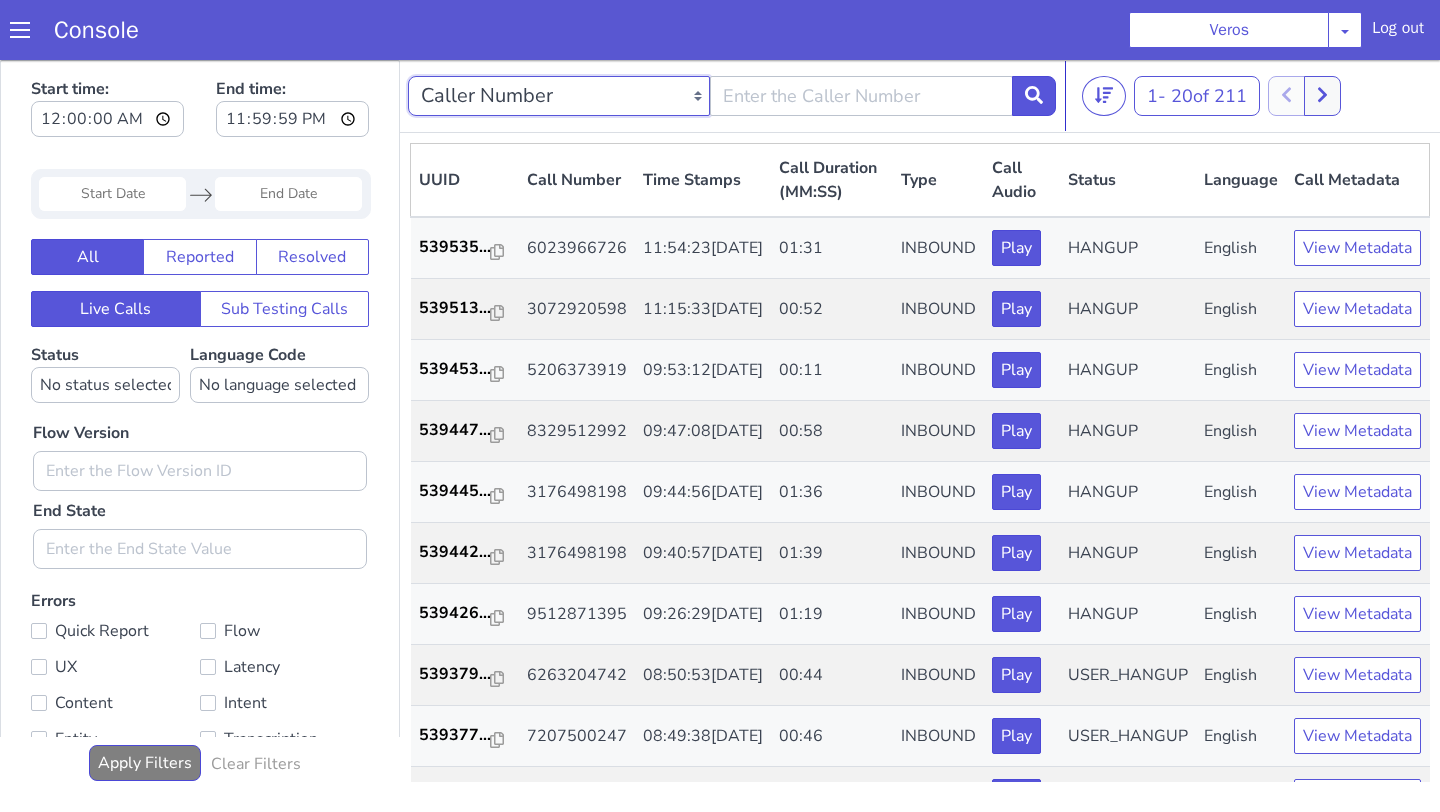 click on "Caller Number Call UUID Custom Parameter" at bounding box center (559, 96) 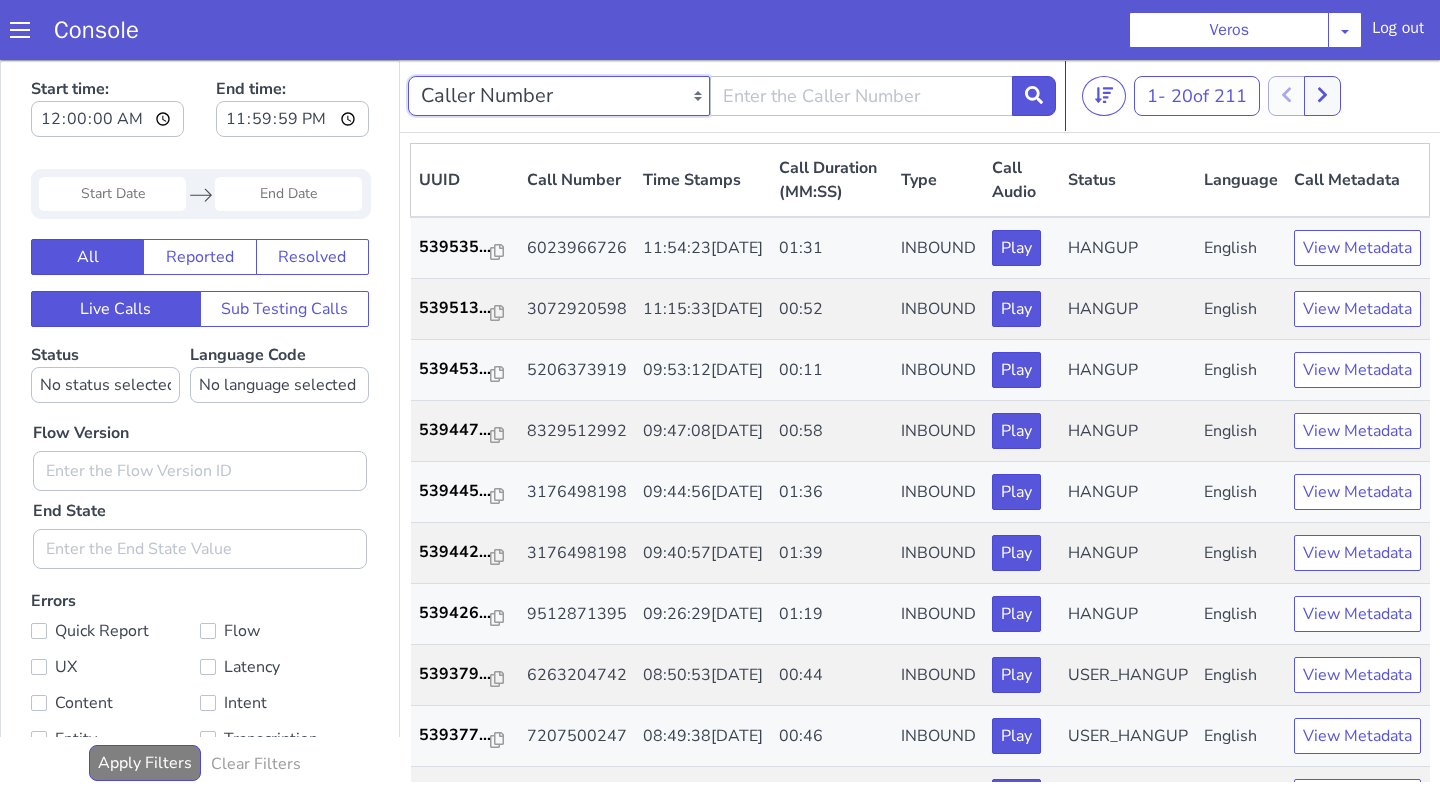 select on "callUUID" 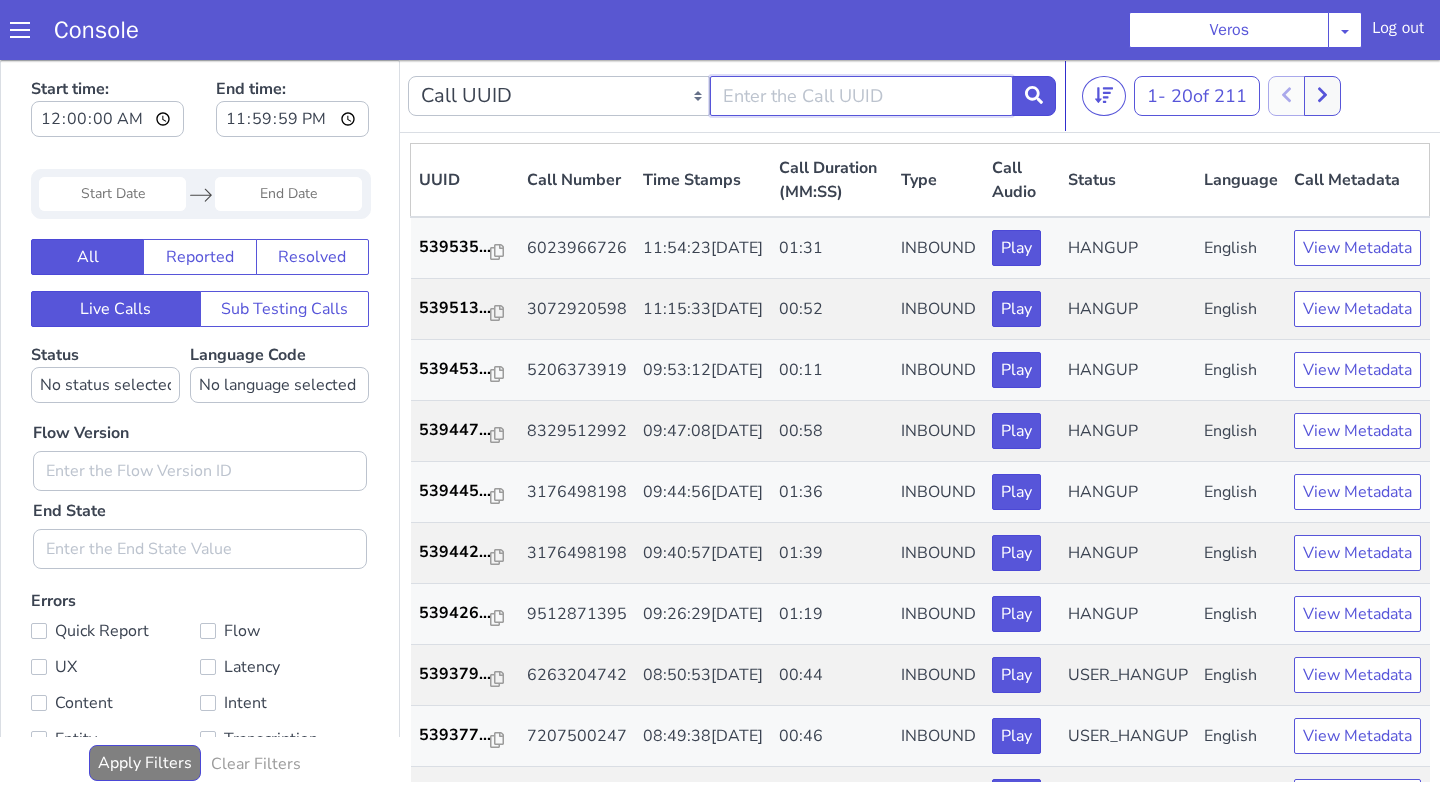click at bounding box center [861, 96] 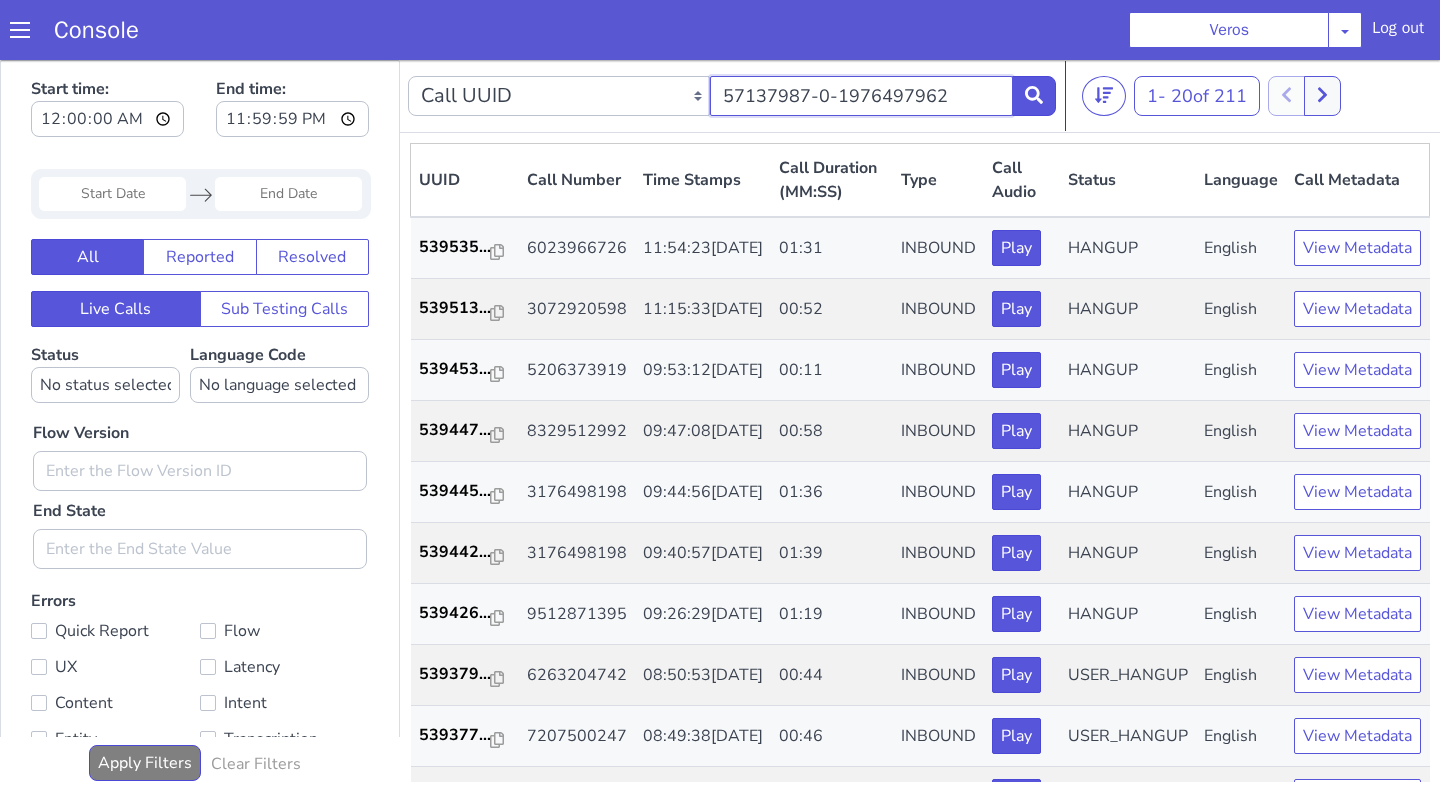 type on "57137987-0-1976497962" 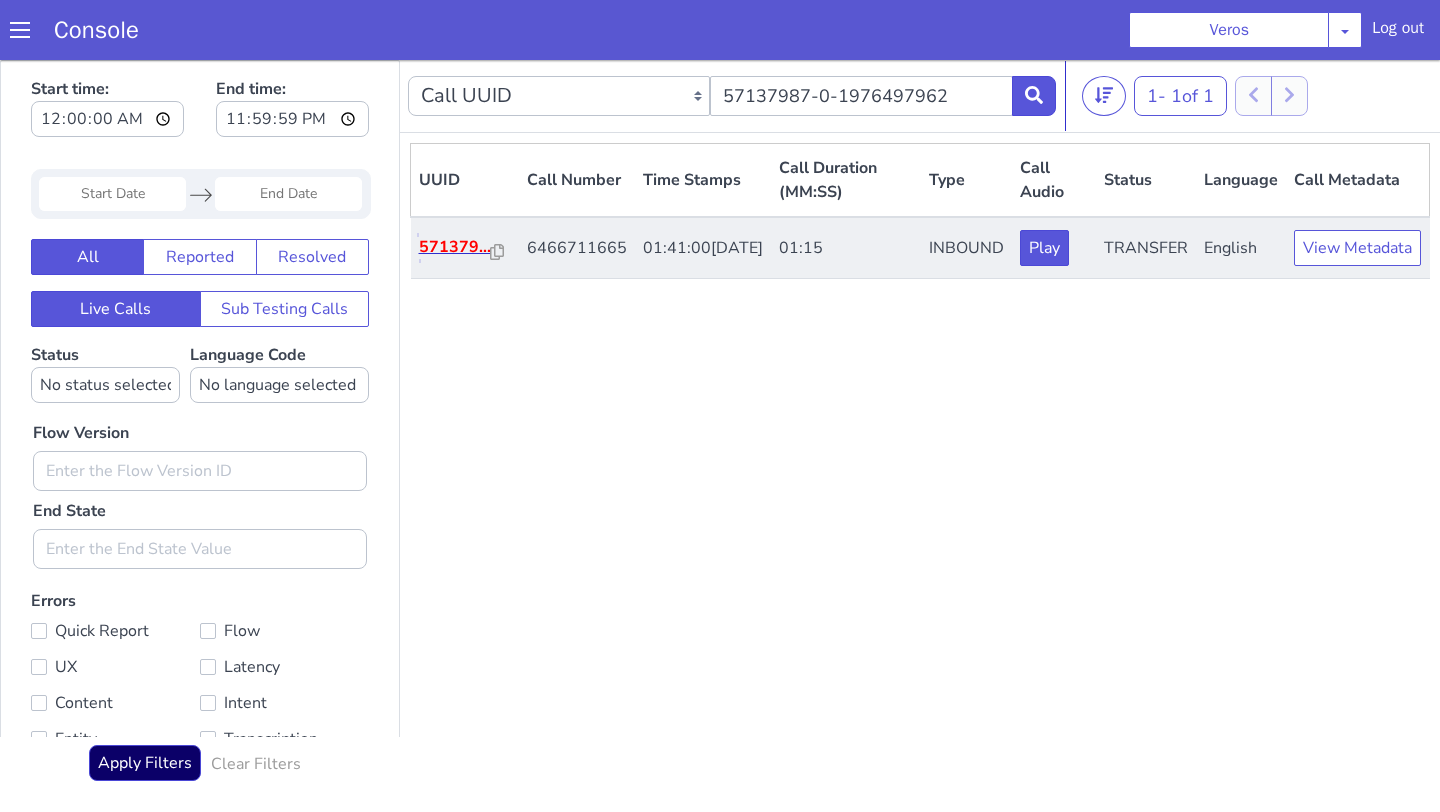 click on "571379..." at bounding box center (455, 247) 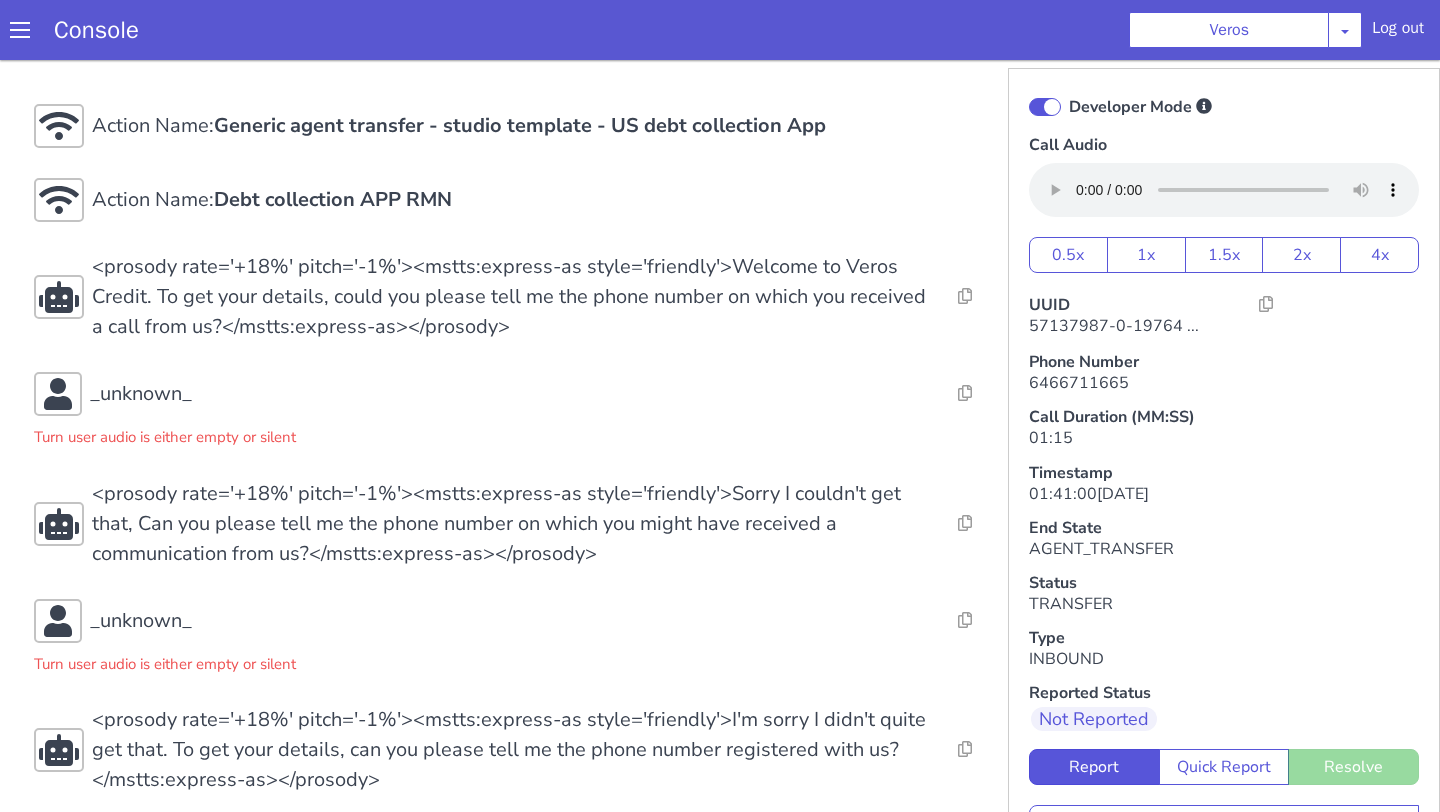 scroll, scrollTop: 19, scrollLeft: 0, axis: vertical 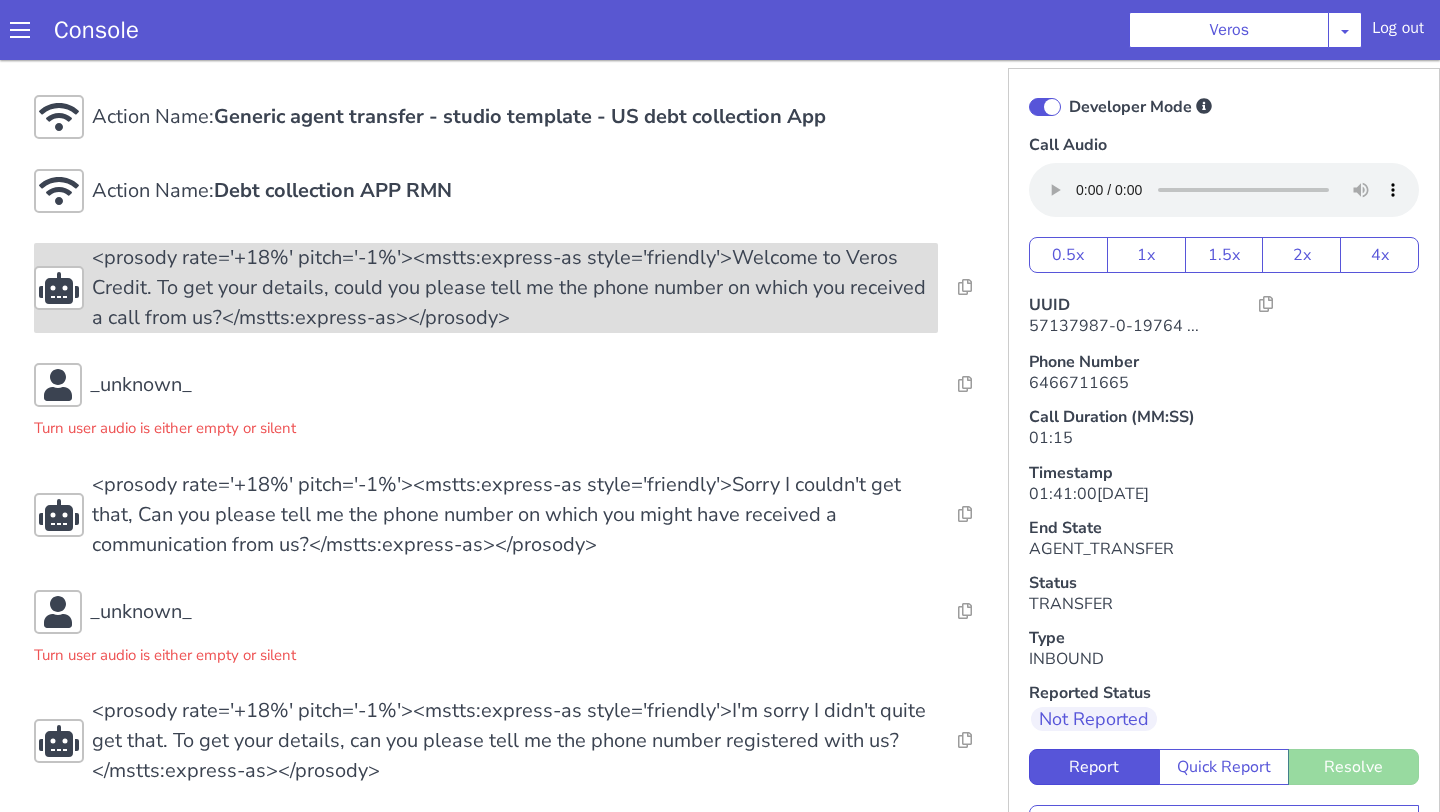 click on "<prosody rate='+18%' pitch='-1%'><mstts:express-as style='friendly'>Welcome to Veros Credit. To get your details, could you please tell me the phone number on which you received a call from us?</mstts:express-as></prosody>" at bounding box center (515, 288) 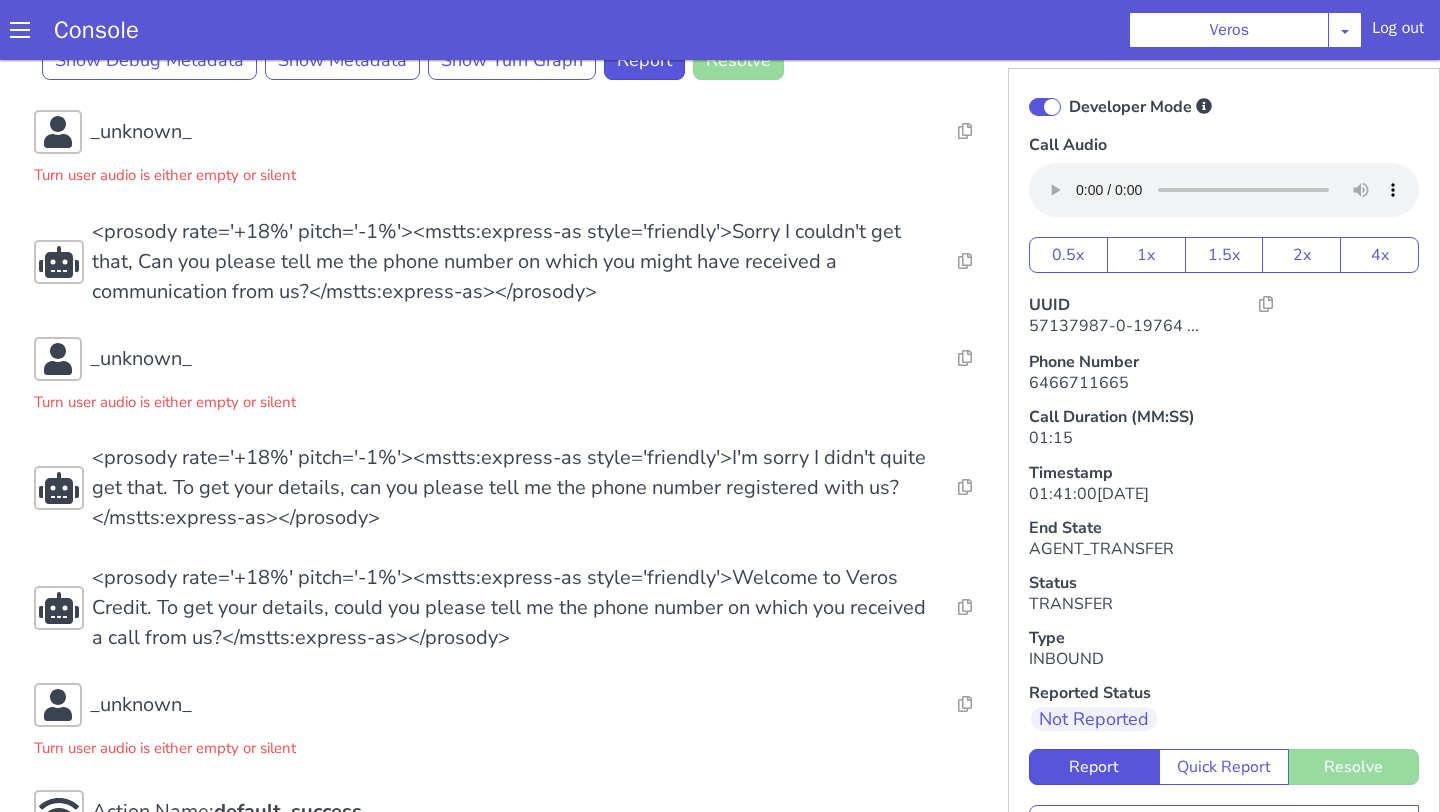 scroll, scrollTop: 802, scrollLeft: 0, axis: vertical 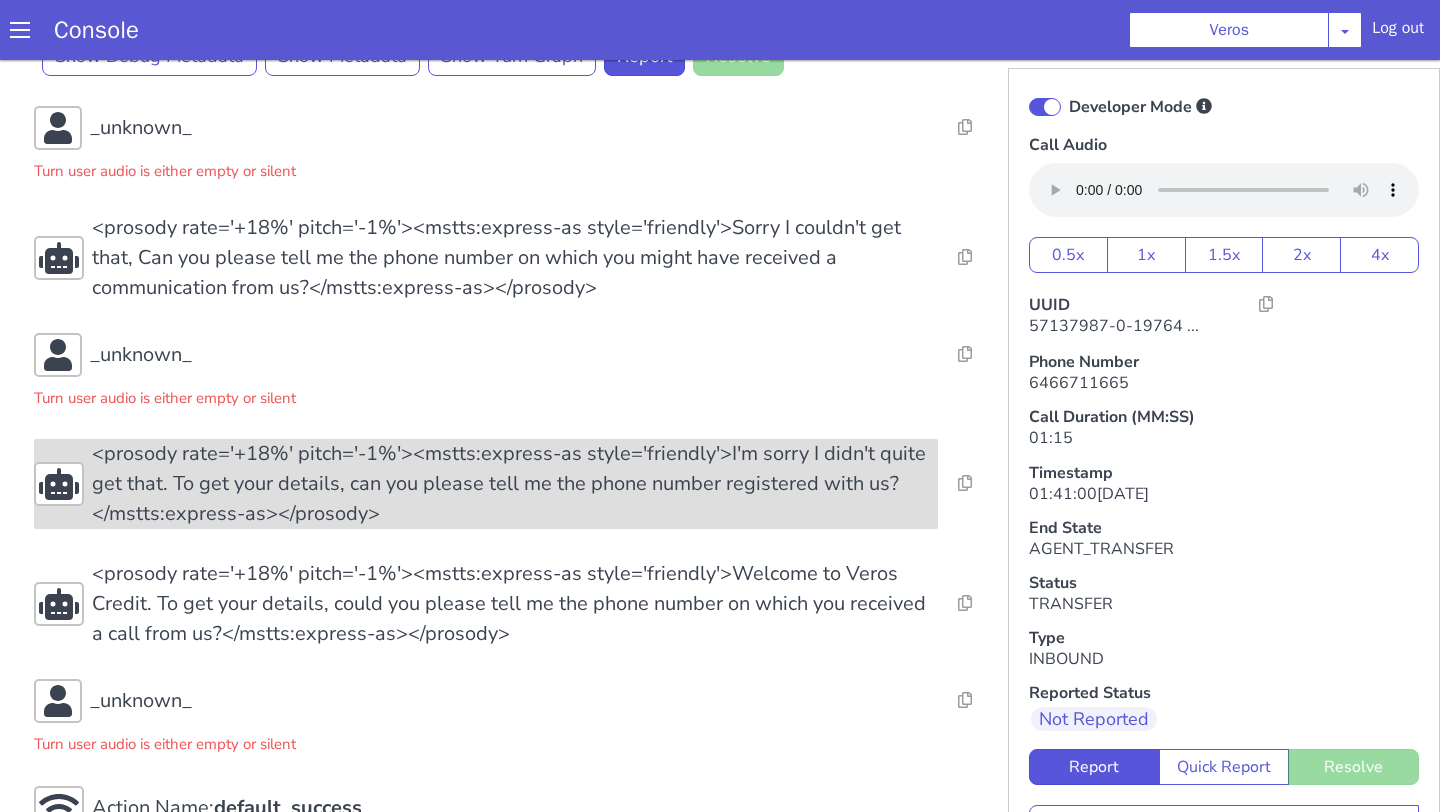 click on "<prosody rate='+18%' pitch='-1%'><mstts:express-as style='friendly'>I'm sorry I didn't quite get that. To get your details, can you please tell me the phone number registered with us?</mstts:express-as></prosody>" at bounding box center (515, 484) 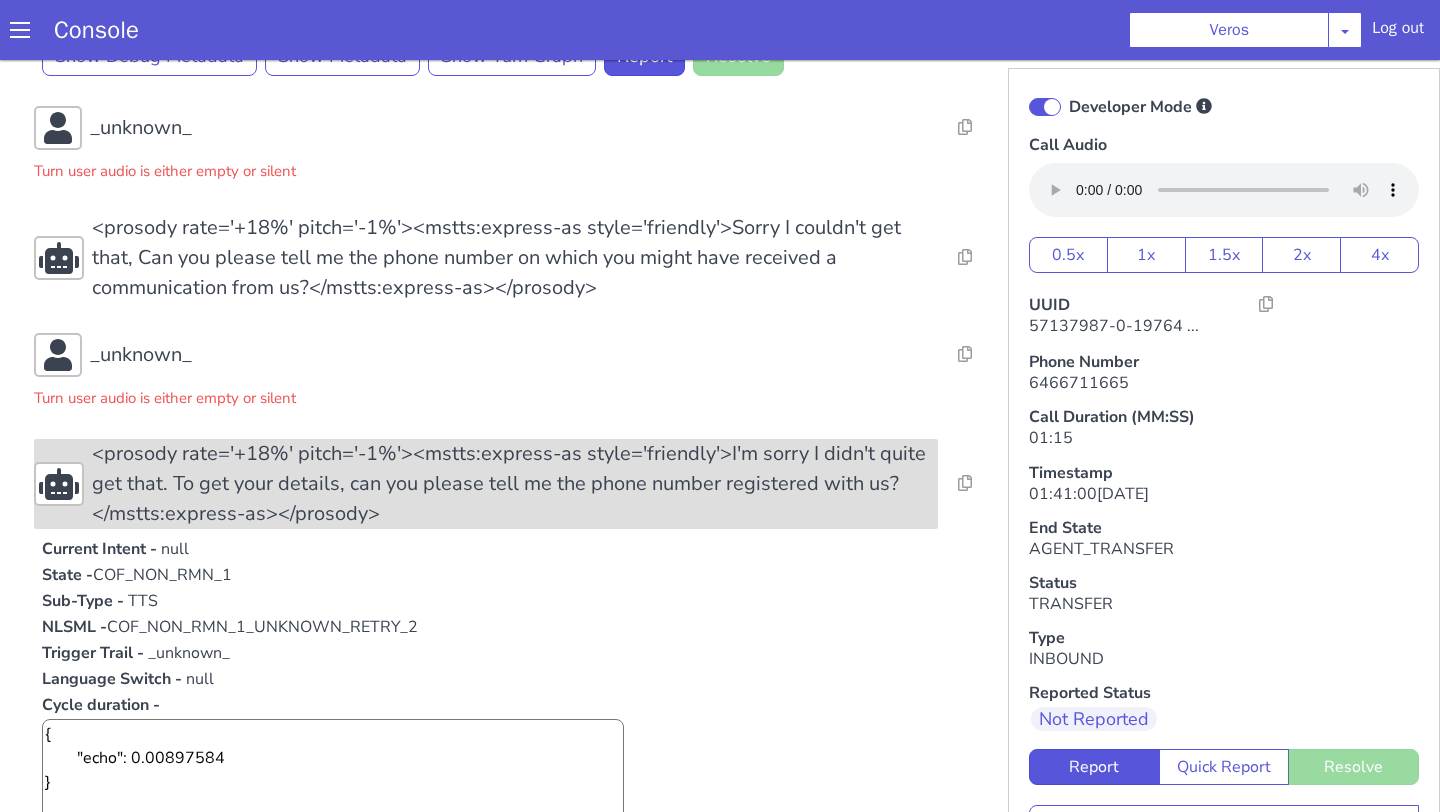 click on "<prosody rate='+18%' pitch='-1%'><mstts:express-as style='friendly'>I'm sorry I didn't quite get that. To get your details, can you please tell me the phone number registered with us?</mstts:express-as></prosody>" at bounding box center [515, 484] 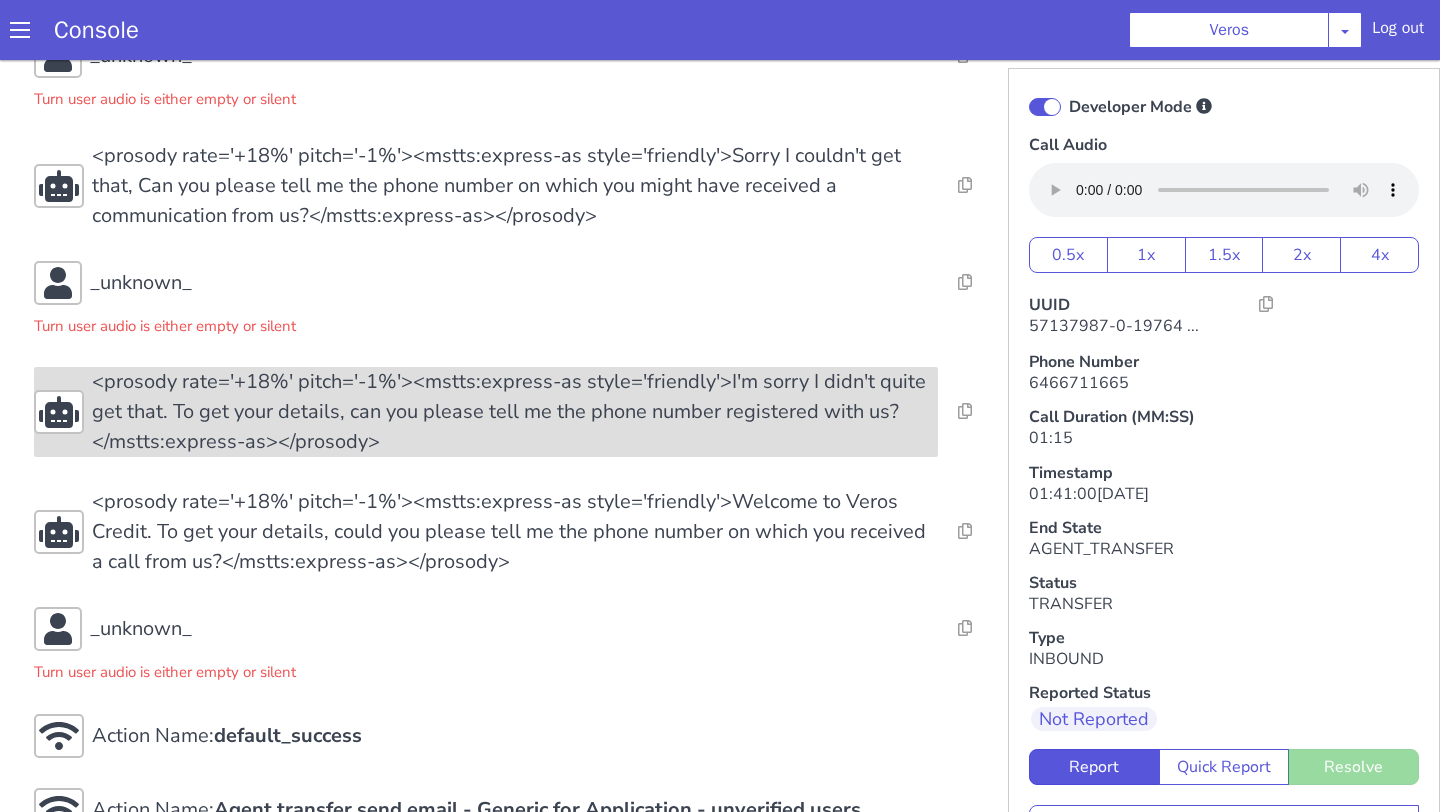 scroll, scrollTop: 884, scrollLeft: 0, axis: vertical 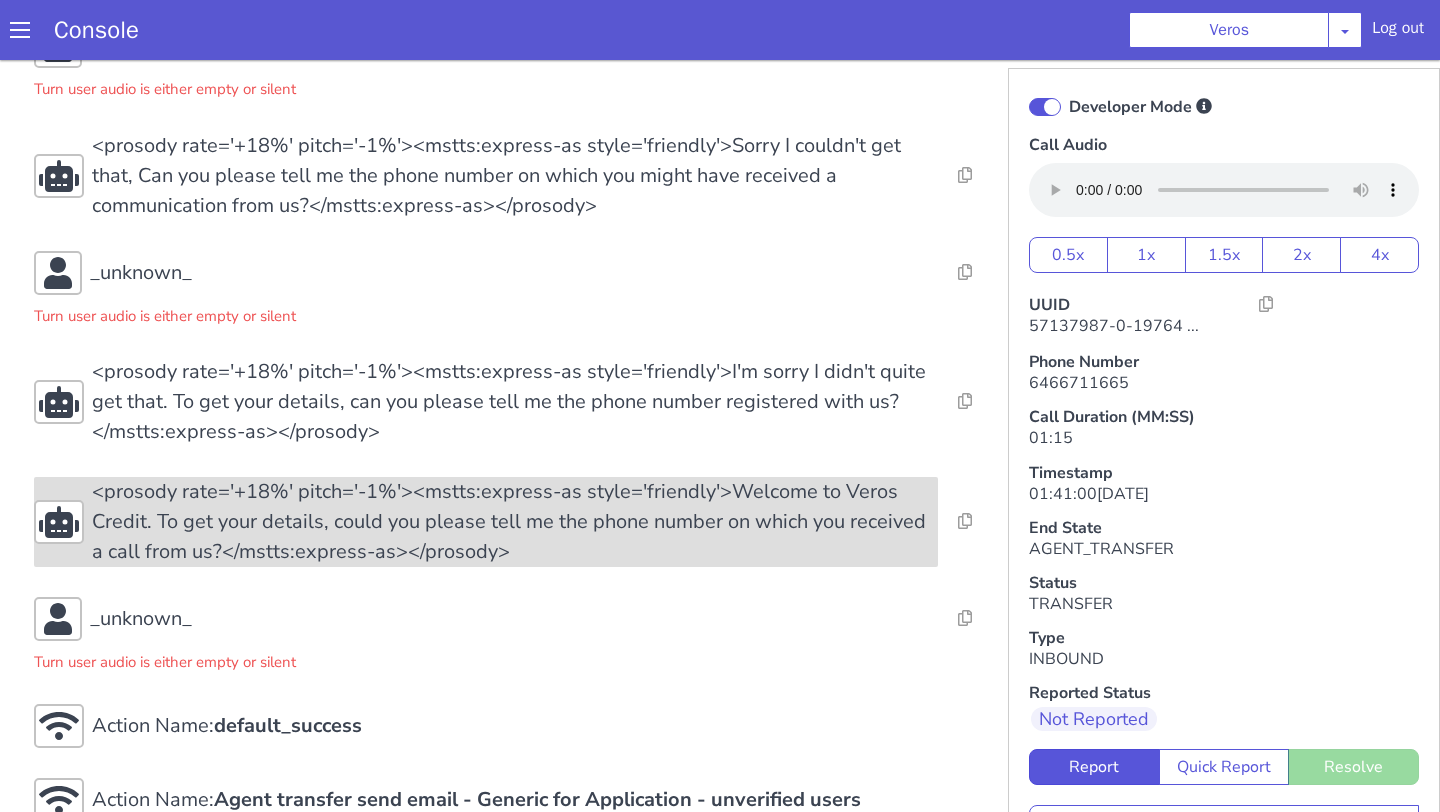 click on "<prosody rate='+18%' pitch='-1%'><mstts:express-as style='friendly'>Welcome to Veros Credit. To get your details, could you please tell me the phone number on which you received a call from us?</mstts:express-as></prosody>" at bounding box center [515, 522] 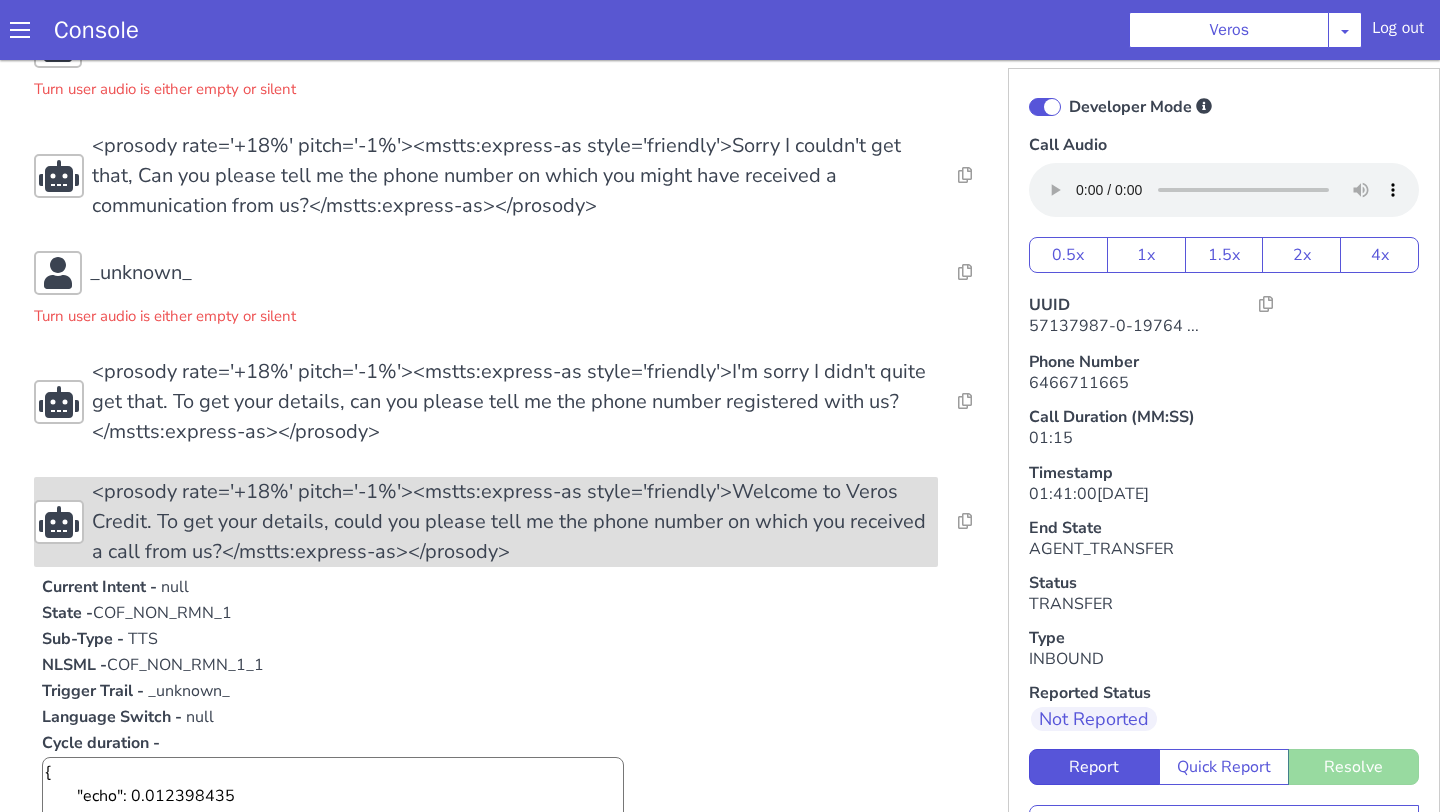 click on "<prosody rate='+18%' pitch='-1%'><mstts:express-as style='friendly'>Welcome to Veros Credit. To get your details, could you please tell me the phone number on which you received a call from us?</mstts:express-as></prosody>" at bounding box center [515, 522] 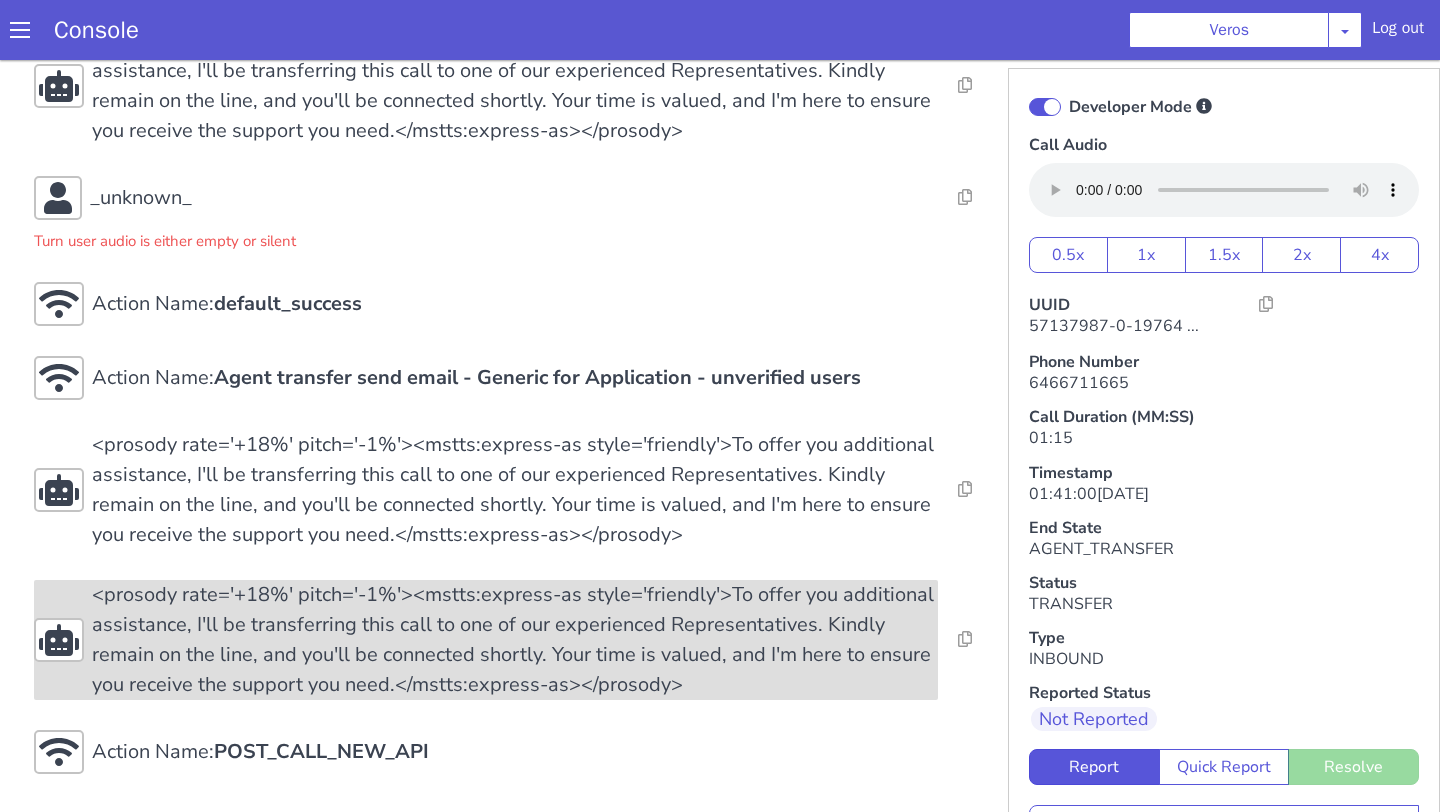 scroll, scrollTop: 6, scrollLeft: 0, axis: vertical 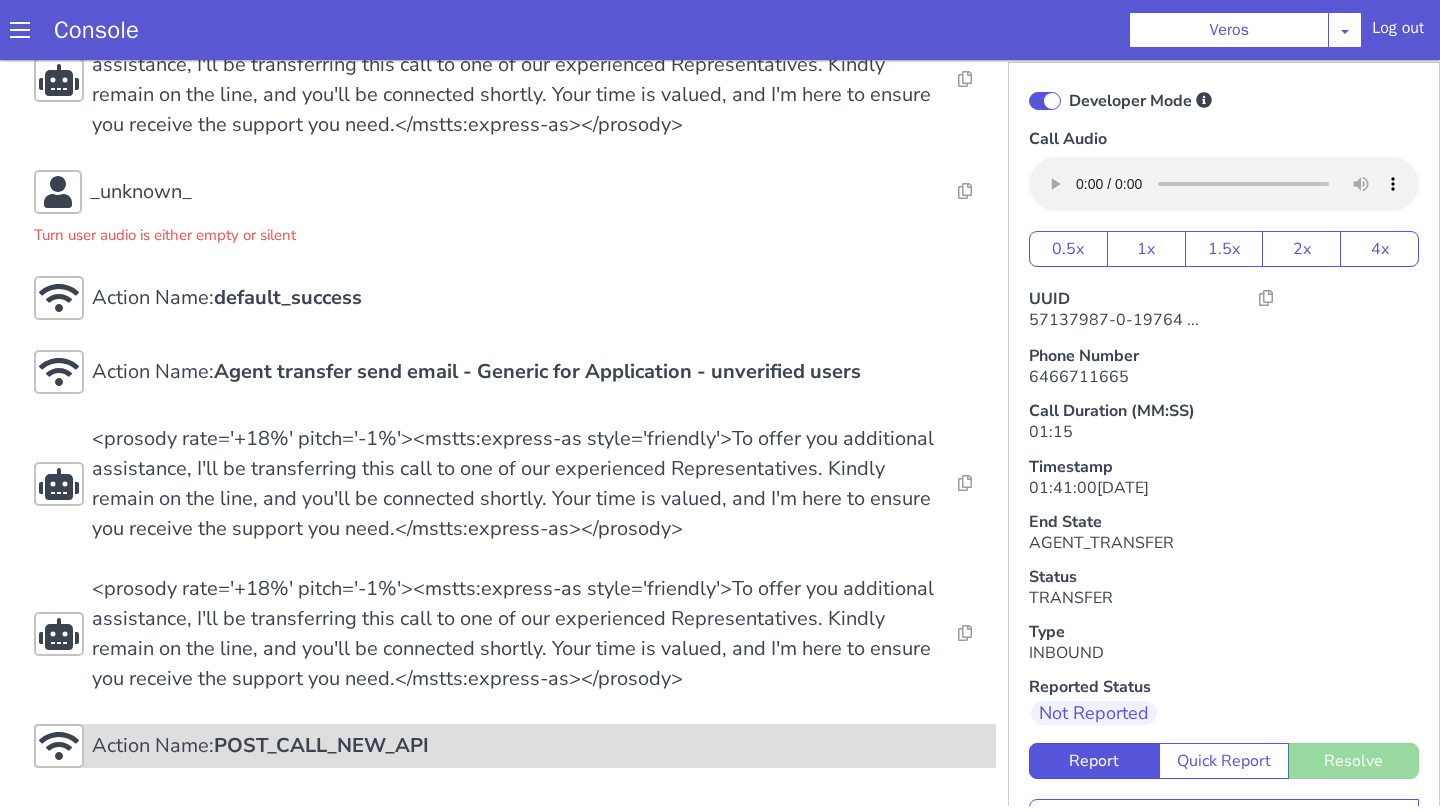 click on "Action Name:  POST_CALL_NEW_API" at bounding box center [540, 746] 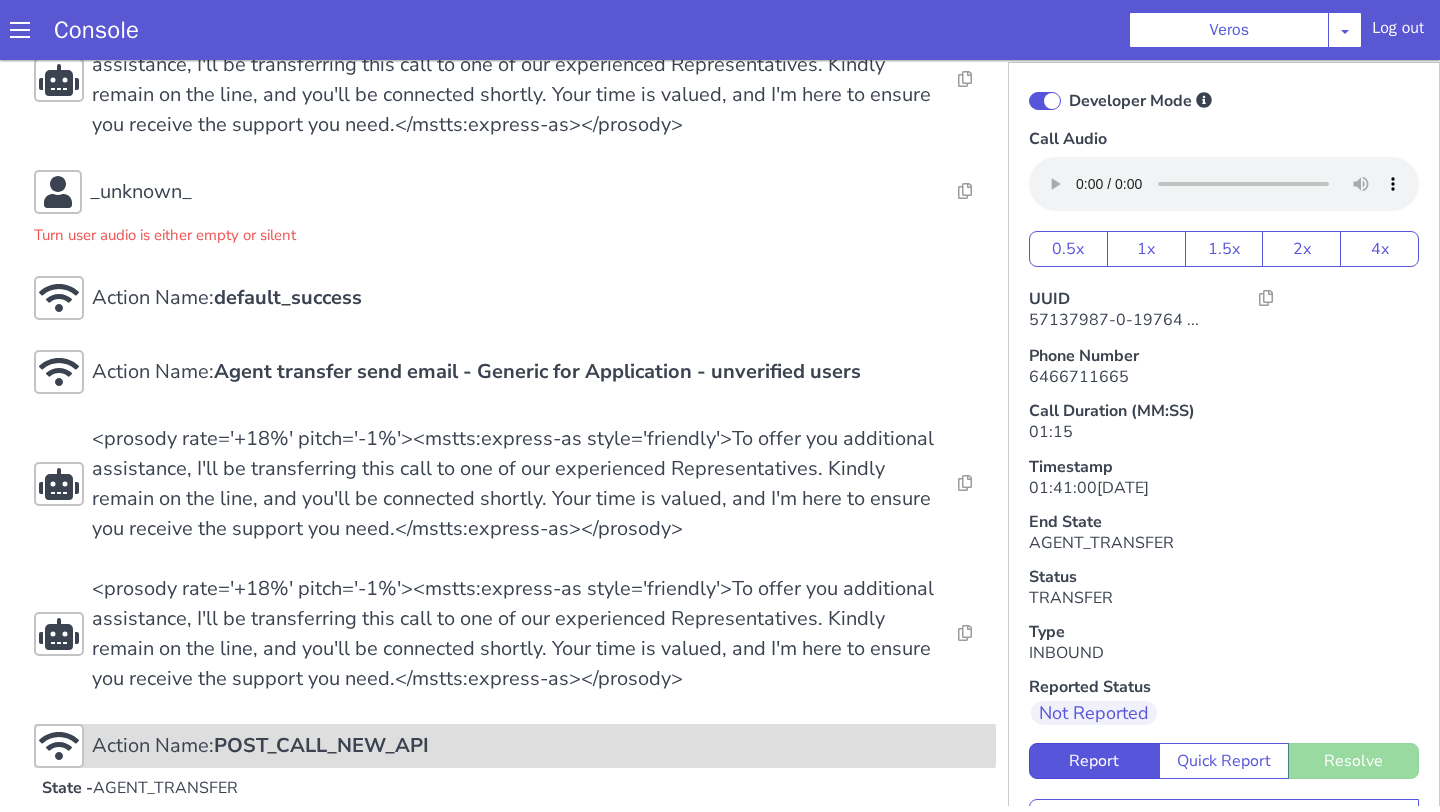 click on "Action Name:  POST_CALL_NEW_API" at bounding box center [540, 746] 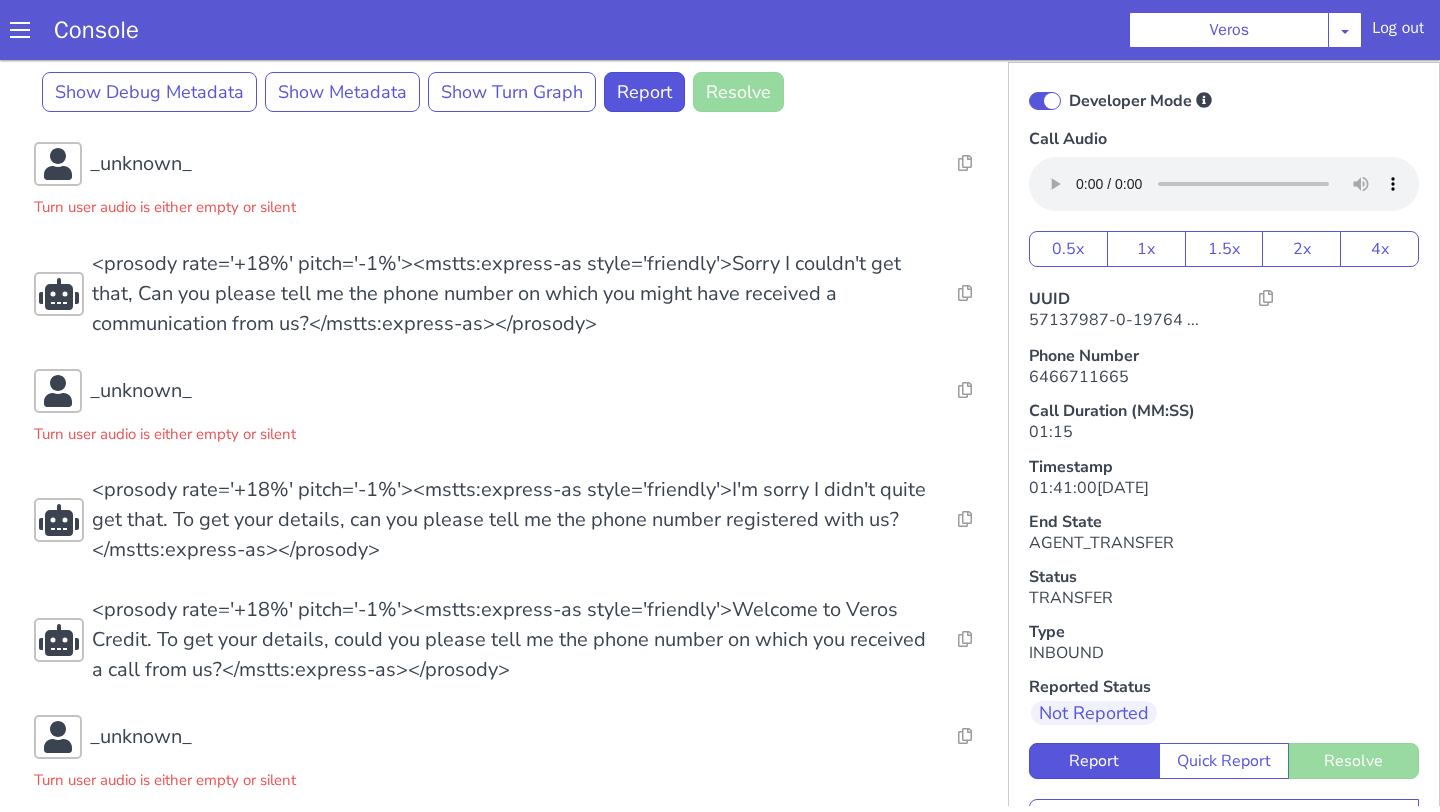scroll, scrollTop: 758, scrollLeft: 0, axis: vertical 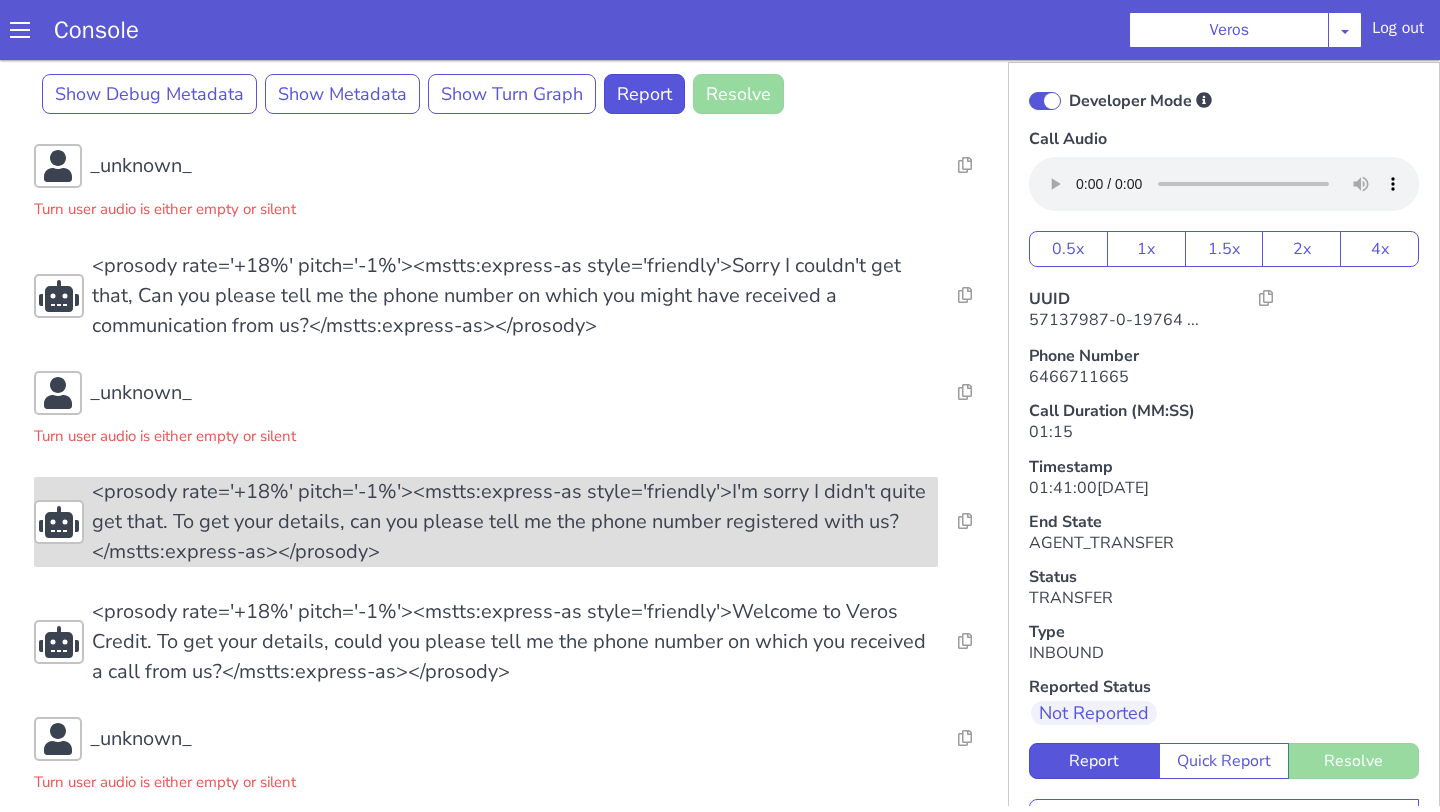 click on "<prosody rate='+18%' pitch='-1%'><mstts:express-as style='friendly'>I'm sorry I didn't quite get that. To get your details, can you please tell me the phone number registered with us?</mstts:express-as></prosody>" at bounding box center [515, 522] 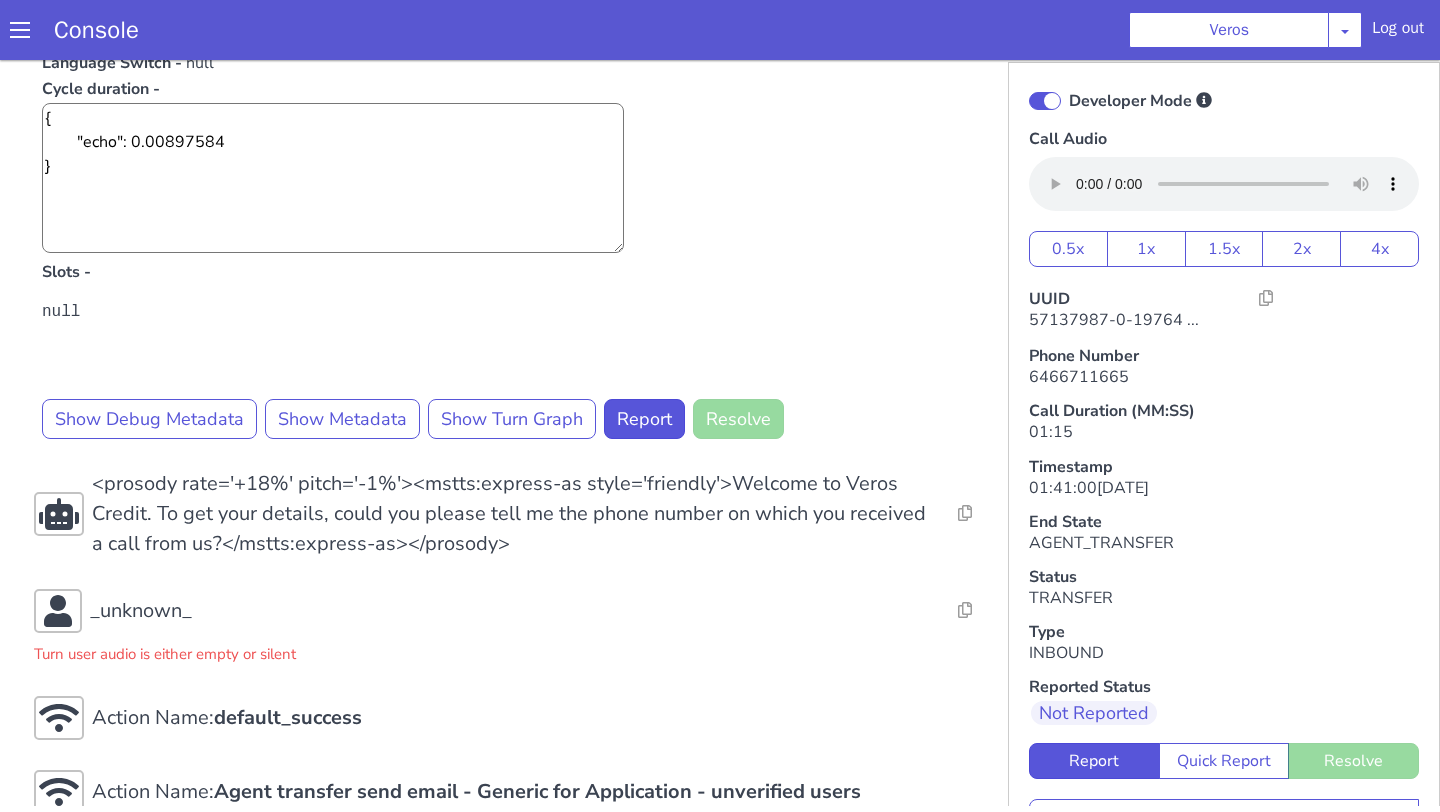 scroll, scrollTop: 2236, scrollLeft: 0, axis: vertical 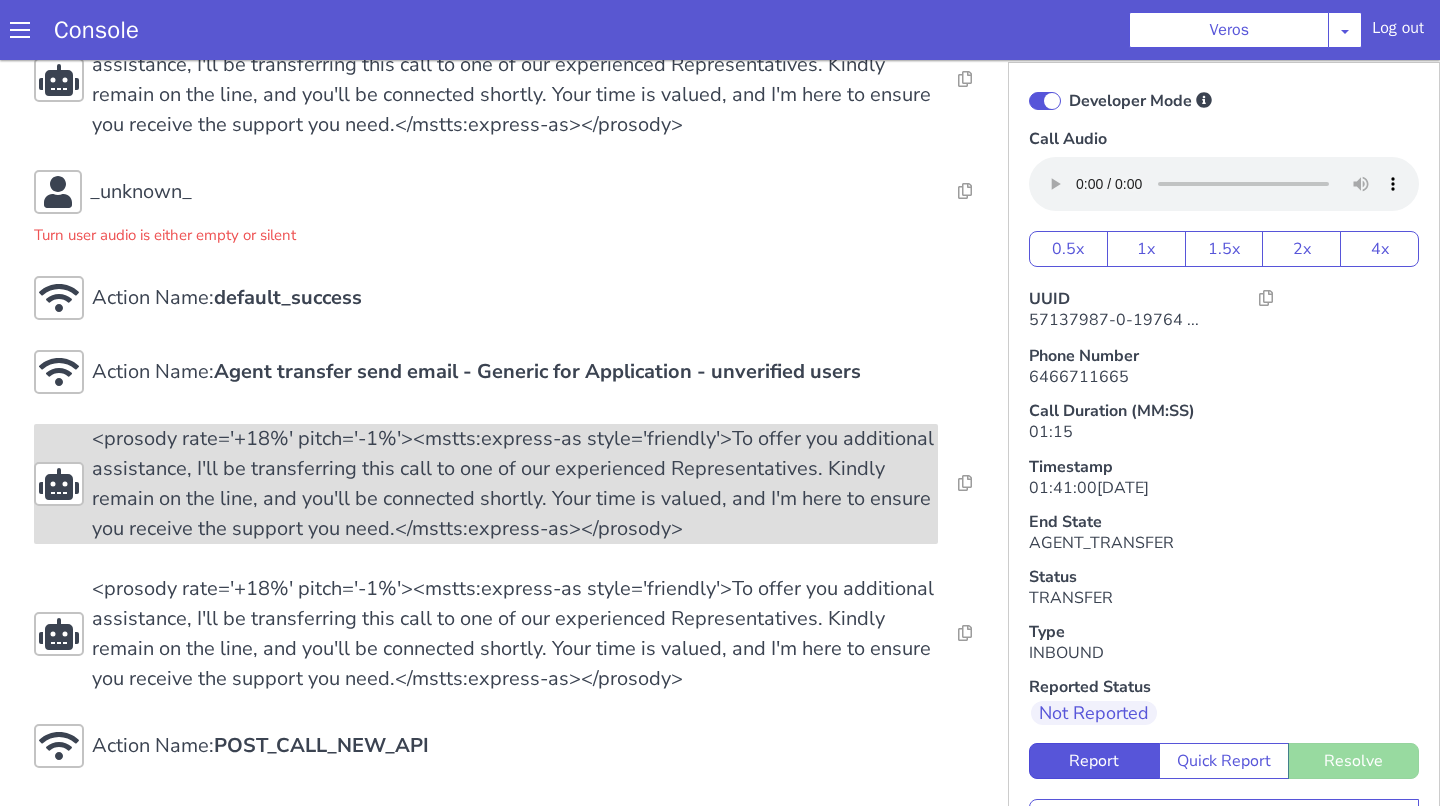 click on "<prosody rate='+18%' pitch='-1%'><mstts:express-as style='friendly'>To offer you additional assistance, I'll be transferring this call to one of our experienced Representatives. Kindly remain on the line, and you'll be connected shortly. Your time is valued, and I'm here to ensure you receive the support you need.</mstts:express-as></prosody>" at bounding box center (515, 484) 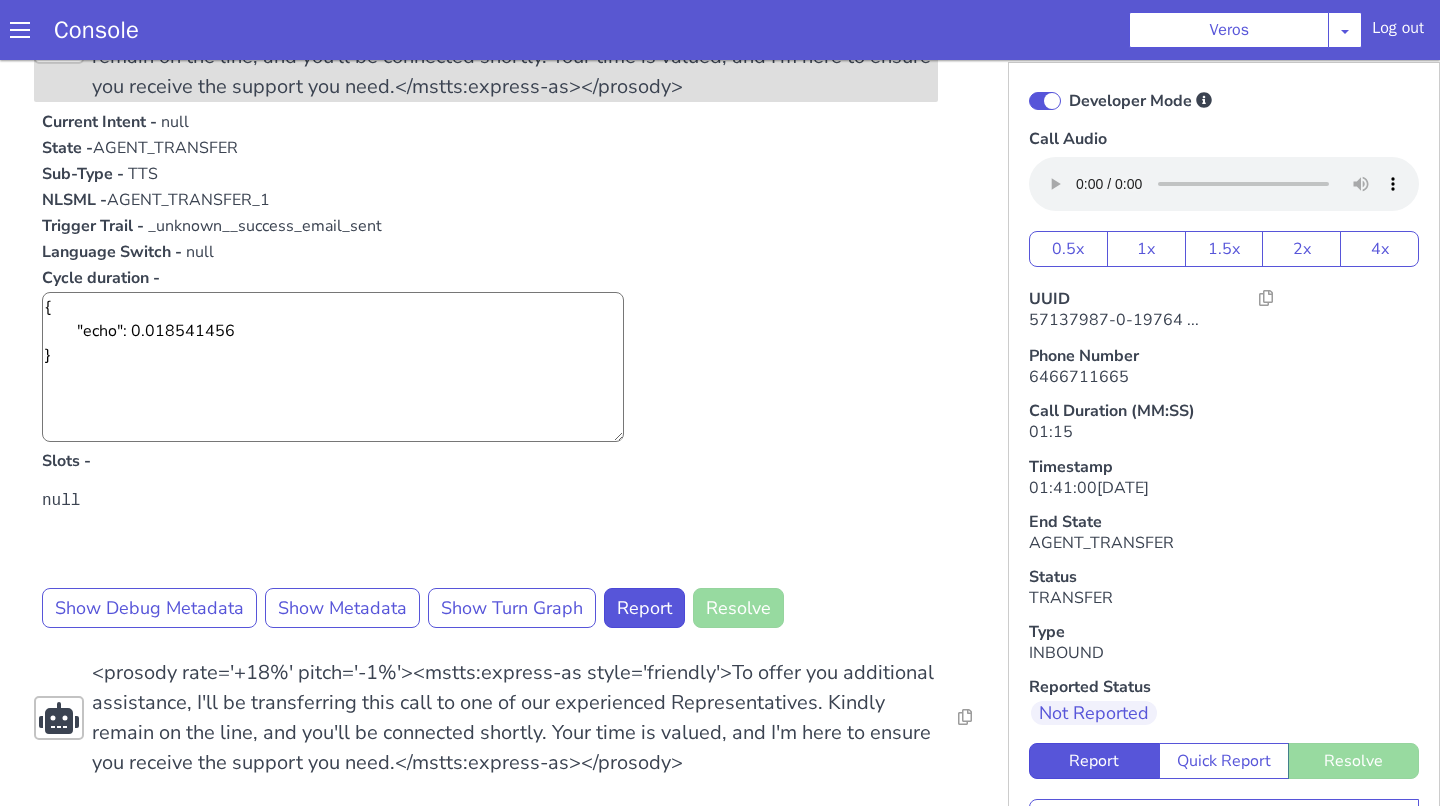 scroll, scrollTop: 2762, scrollLeft: 0, axis: vertical 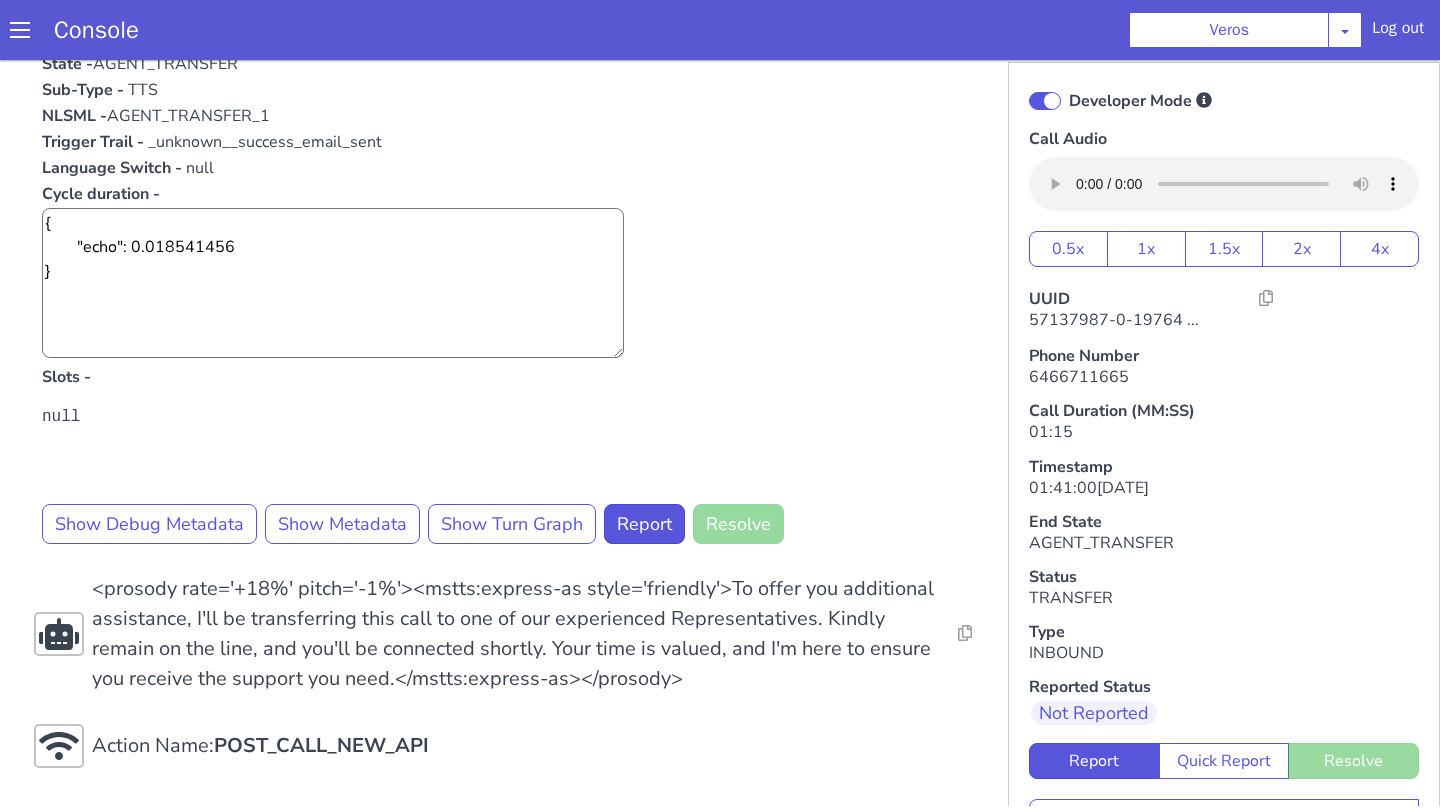 click on "Action Name:  Generic agent transfer - studio template - US debt collection App Resolve  Intent Error  Entity Error  Transcription Error  Miscellaneous Submit Action Name:  Debt collection APP RMN Resolve  Intent Error  Entity Error  Transcription Error  Miscellaneous Submit <prosody rate='+18%' pitch='-1%'><mstts:express-as style='friendly'>Welcome to Veros Credit. To get your details, could you please tell me the phone number on which you received a call from us?</mstts:express-as></prosody> Current Intent -   null State -  COF_NON_RMN_1 Sub-Type -   TTS NLSML -  COF_NON_RMN_1_1 Trigger Trail -   _transfer_ _invalid_rmn_ Language Switch -   null Cycle duration -  {
"echo": 0.017483878
} Slots -   null Show Debug Metadata Show Metadata Show Turn Graph Report Resolve Resolve  Intent Error  Entity Error  Transcription Error  Miscellaneous Submit _unknown_ Turn user audio is either empty or silent Resolve  Intent Error  Entity Error  Transcription Error  Miscellaneous Submit Resolve  Intent Error  Entity Error" at bounding box center [515, -943] 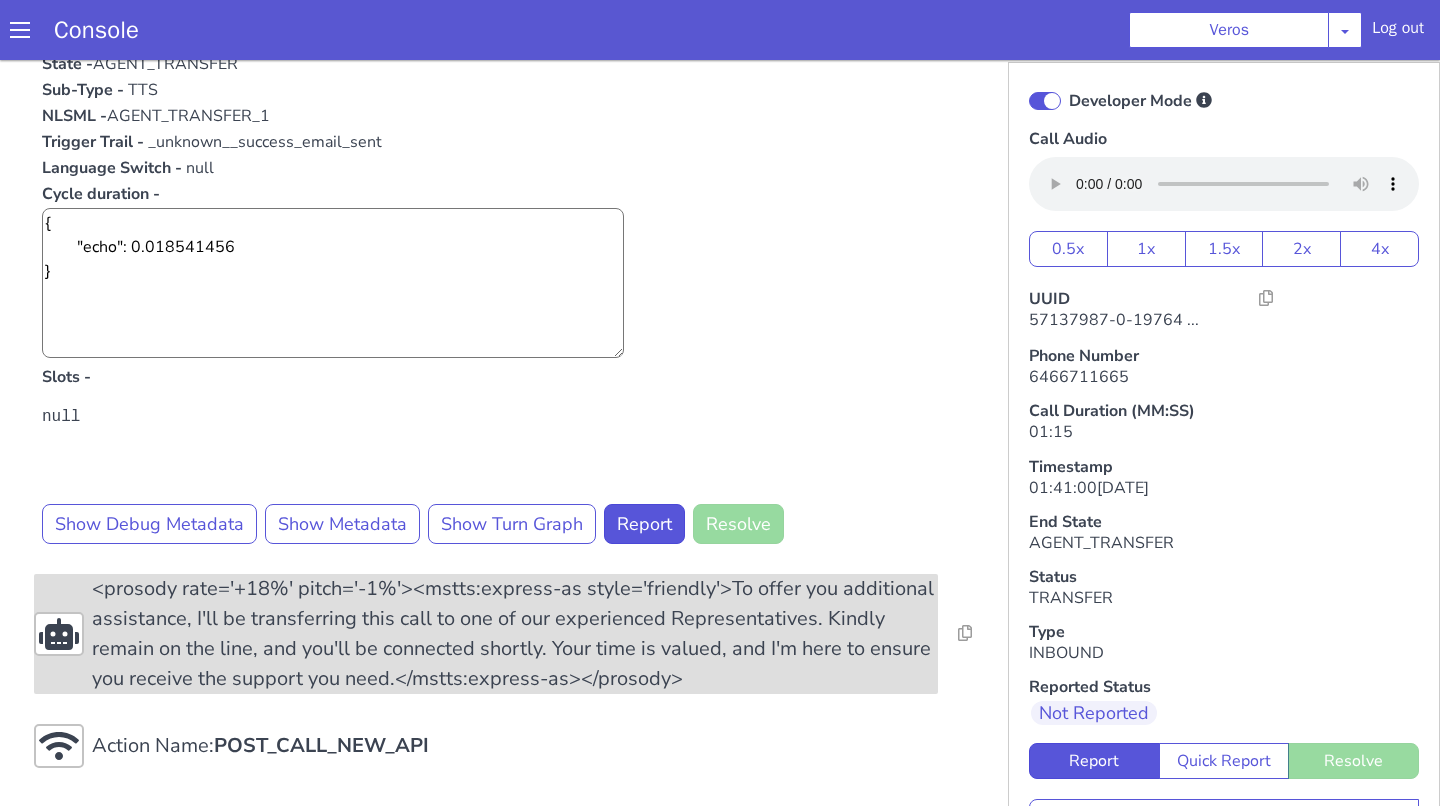 click on "<prosody rate='+18%' pitch='-1%'><mstts:express-as style='friendly'>To offer you additional assistance, I'll be transferring this call to one of our experienced Representatives. Kindly remain on the line, and you'll be connected shortly. Your time is valued, and I'm here to ensure you receive the support you need.</mstts:express-as></prosody>" at bounding box center (515, 634) 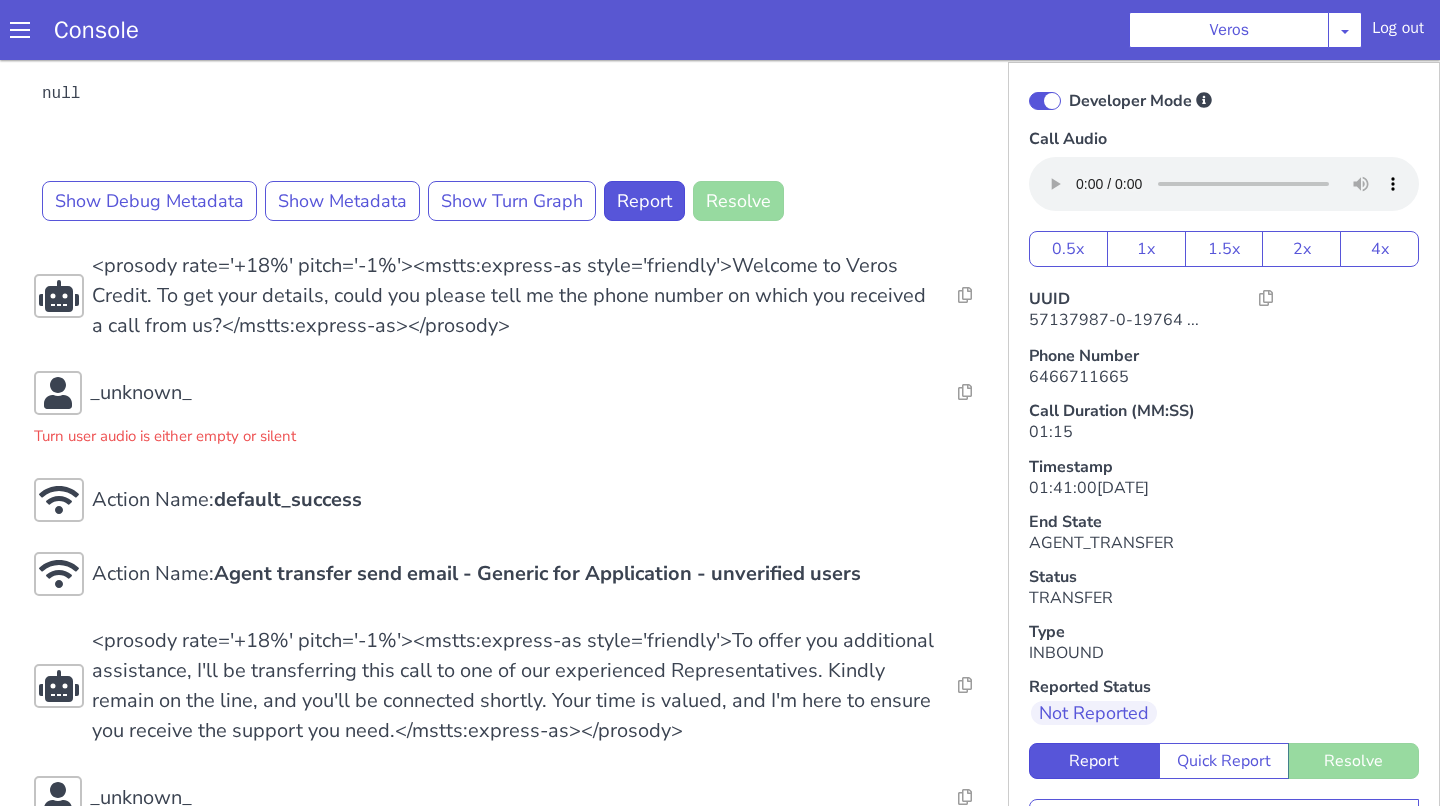 scroll, scrollTop: 1624, scrollLeft: 0, axis: vertical 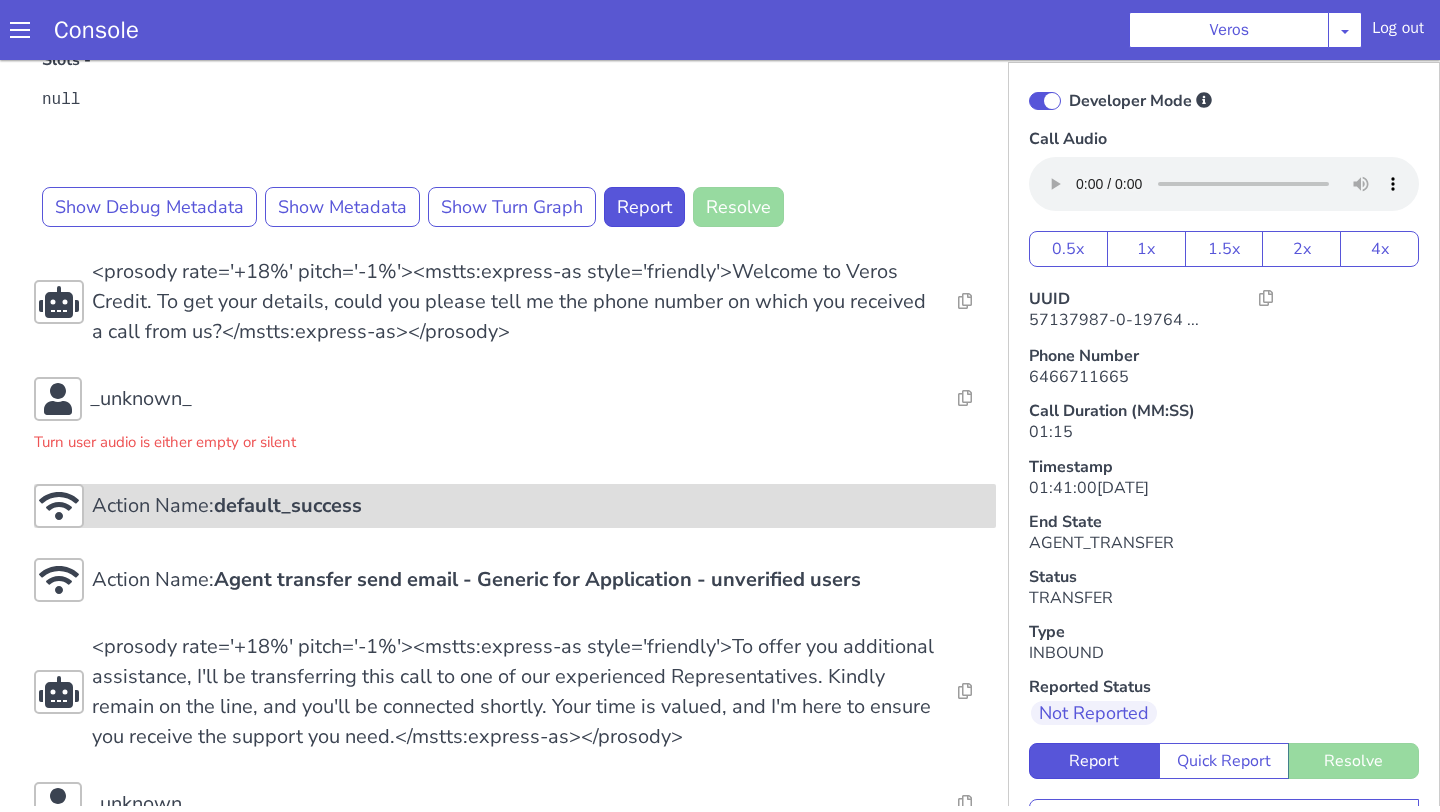 click on "default_success" at bounding box center (288, 505) 